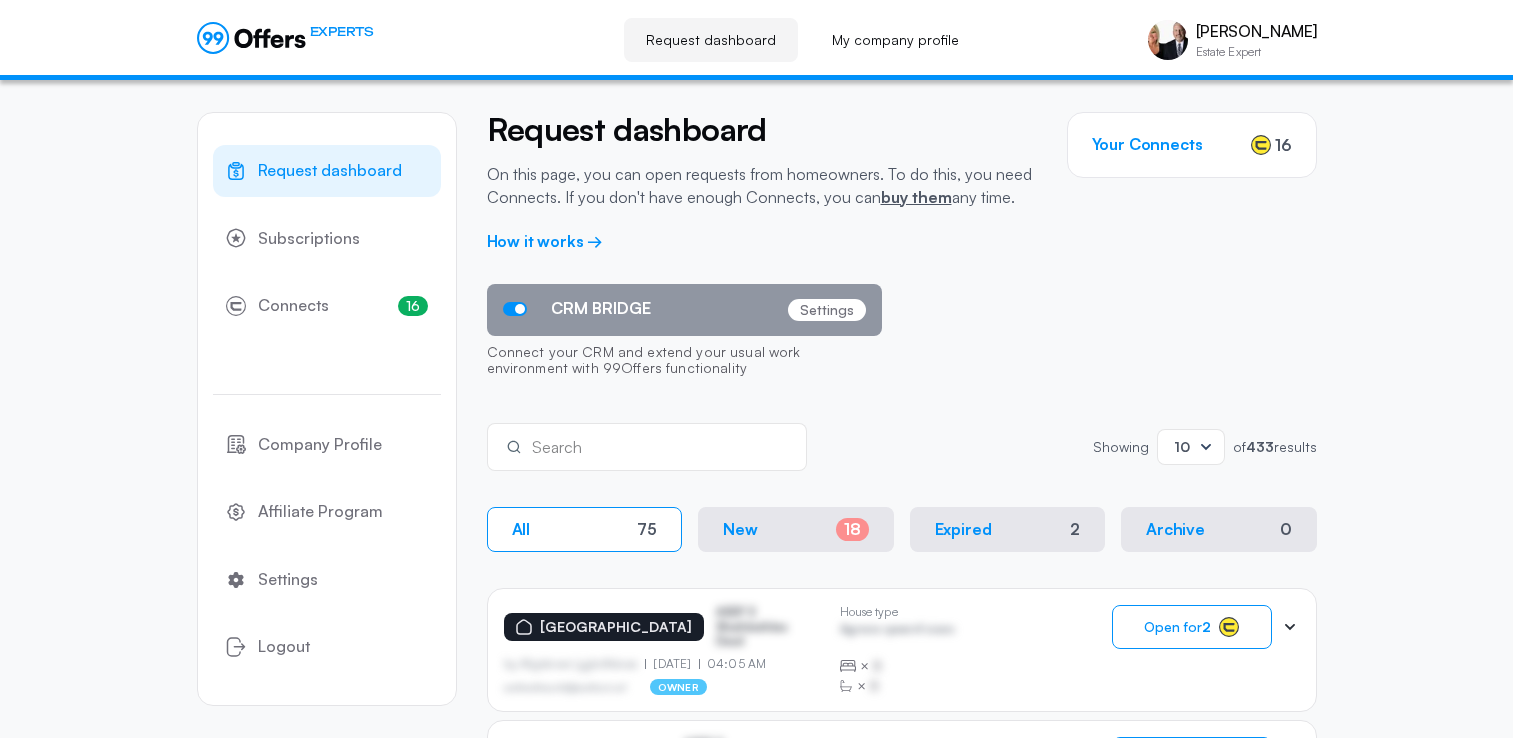 scroll, scrollTop: 0, scrollLeft: 0, axis: both 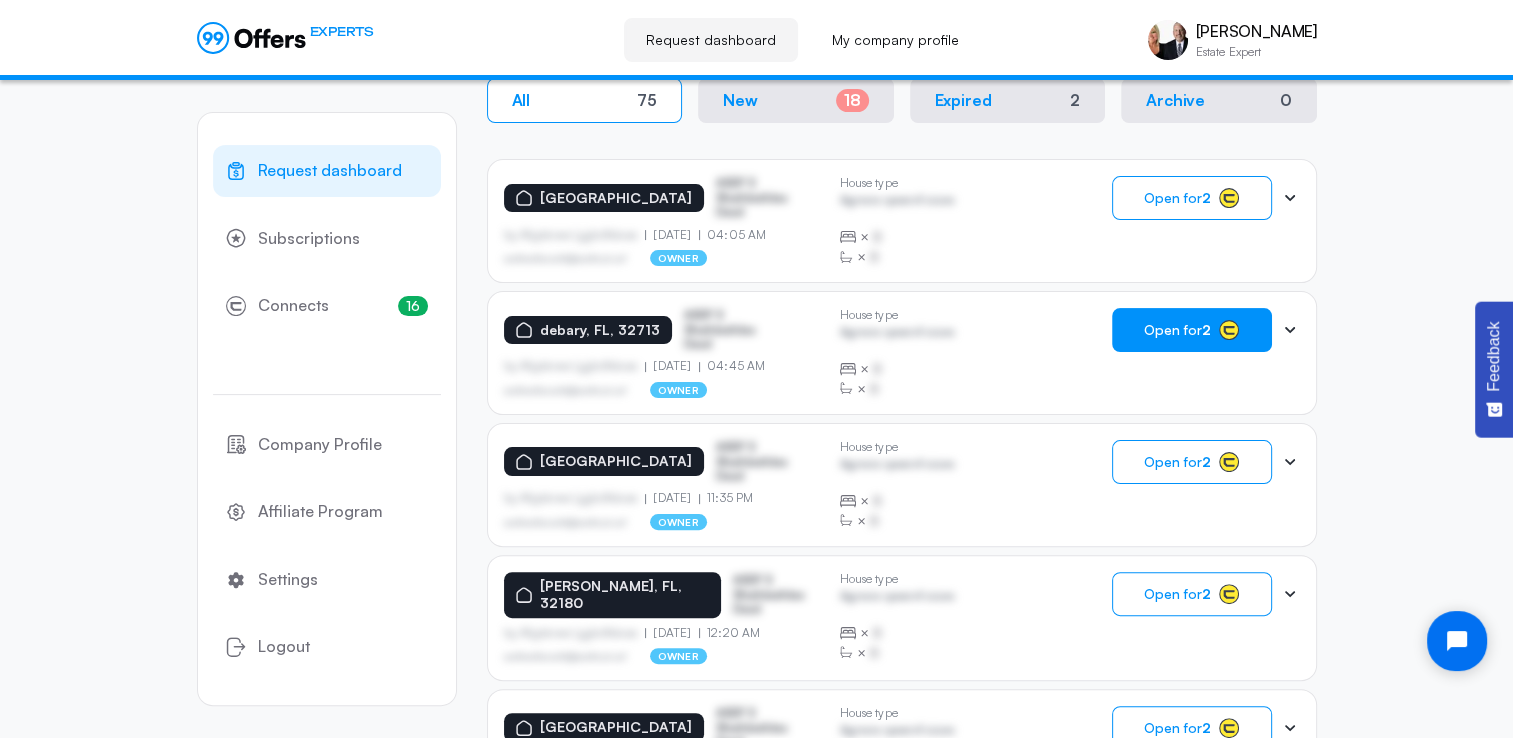 click on "Open for  2" 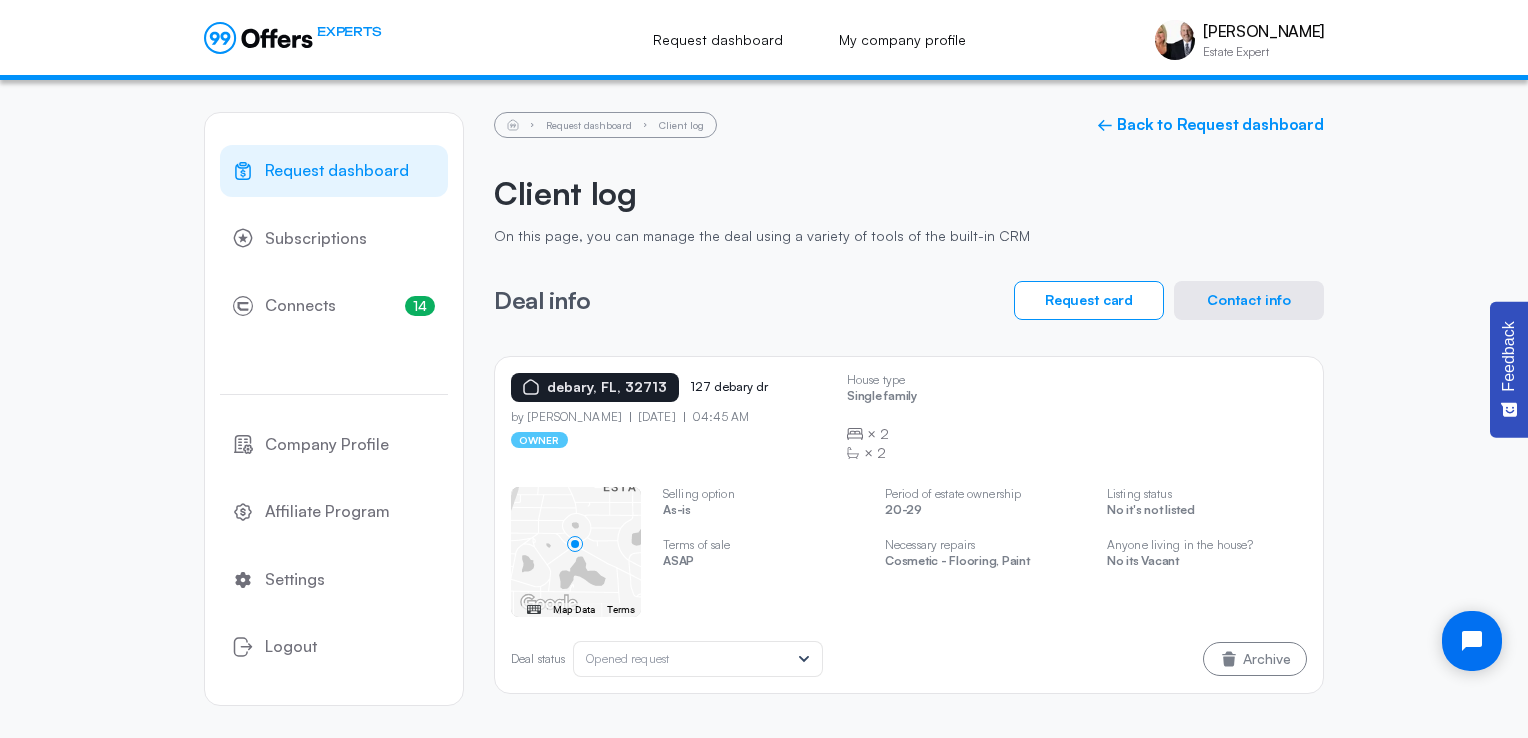 click on "Contact info" 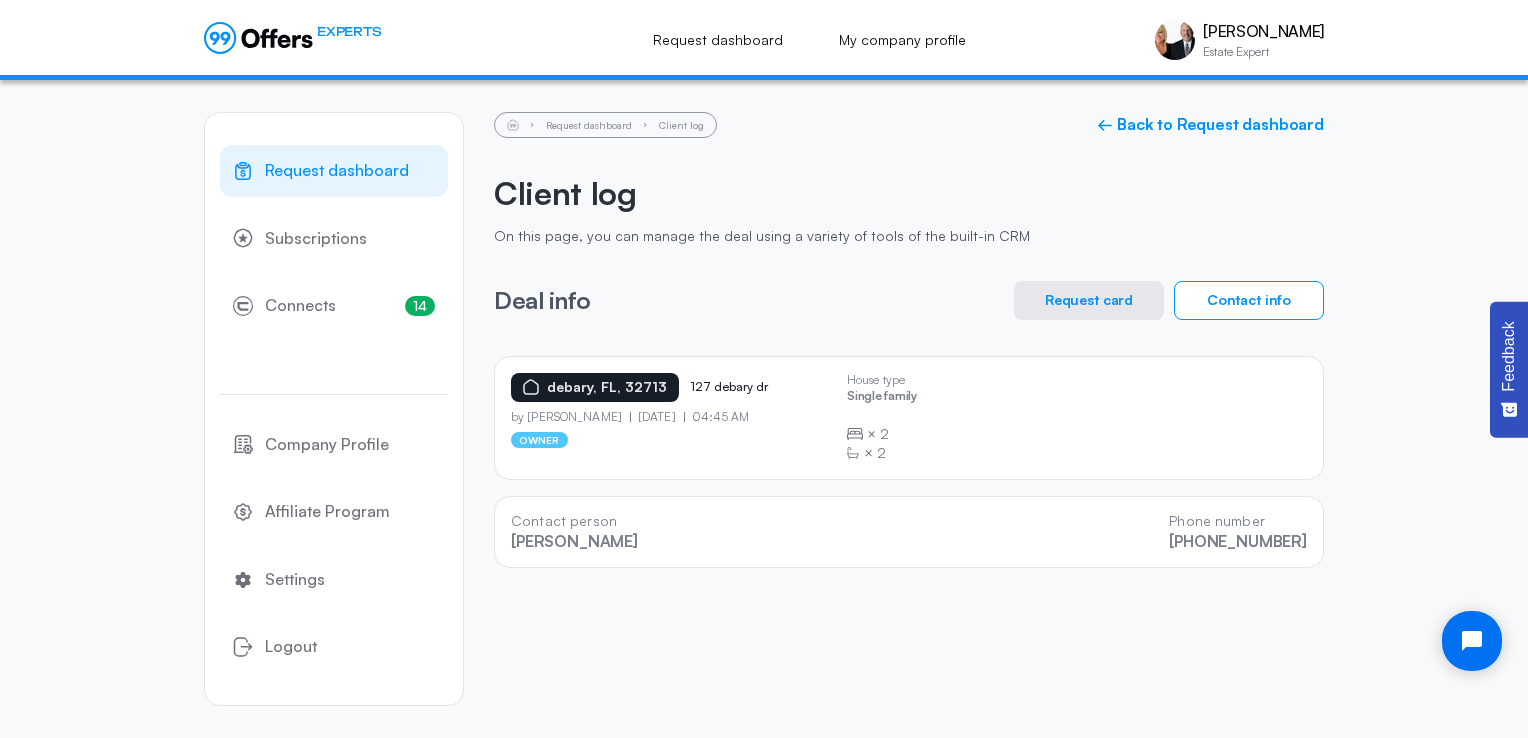 drag, startPoint x: 1313, startPoint y: 541, endPoint x: 1192, endPoint y: 553, distance: 121.59358 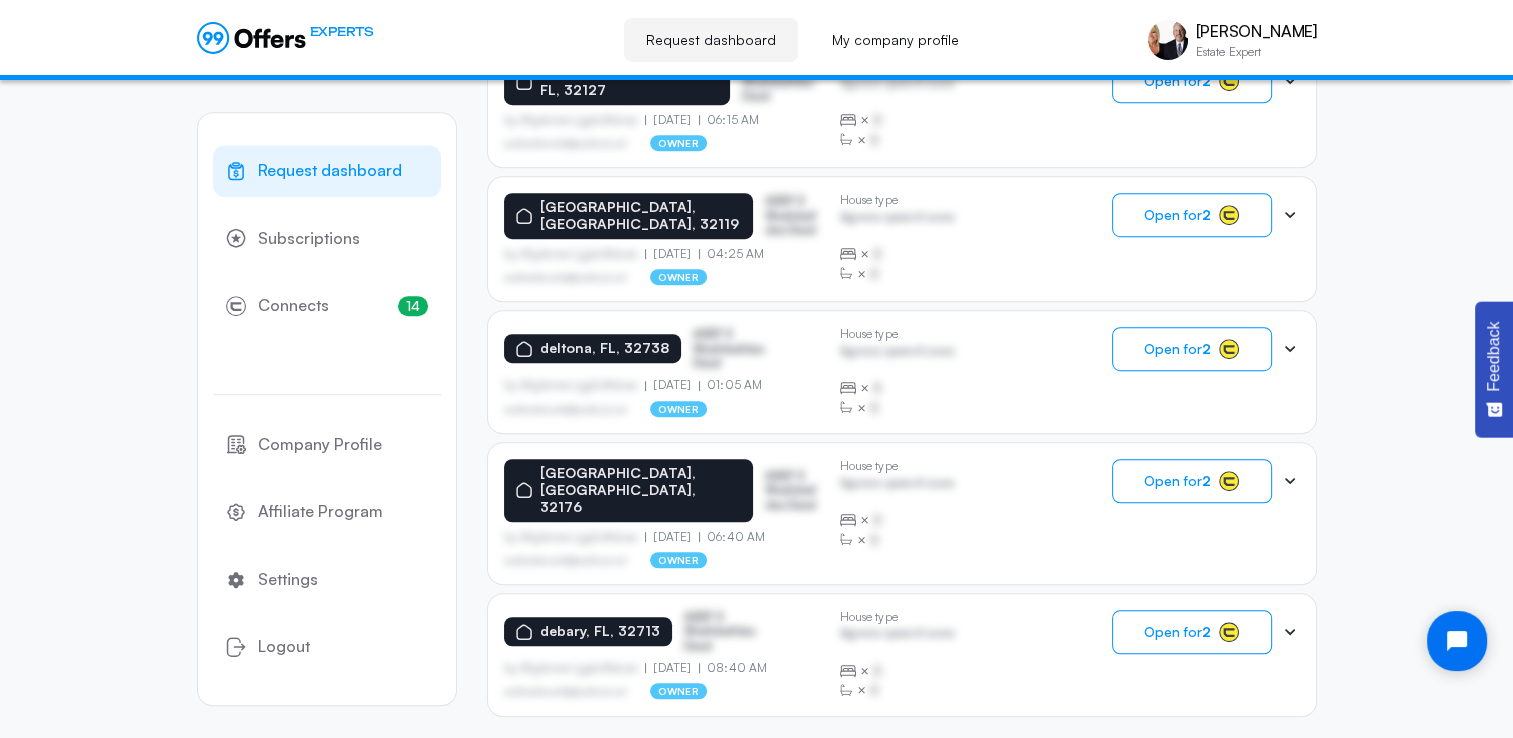scroll, scrollTop: 1213, scrollLeft: 0, axis: vertical 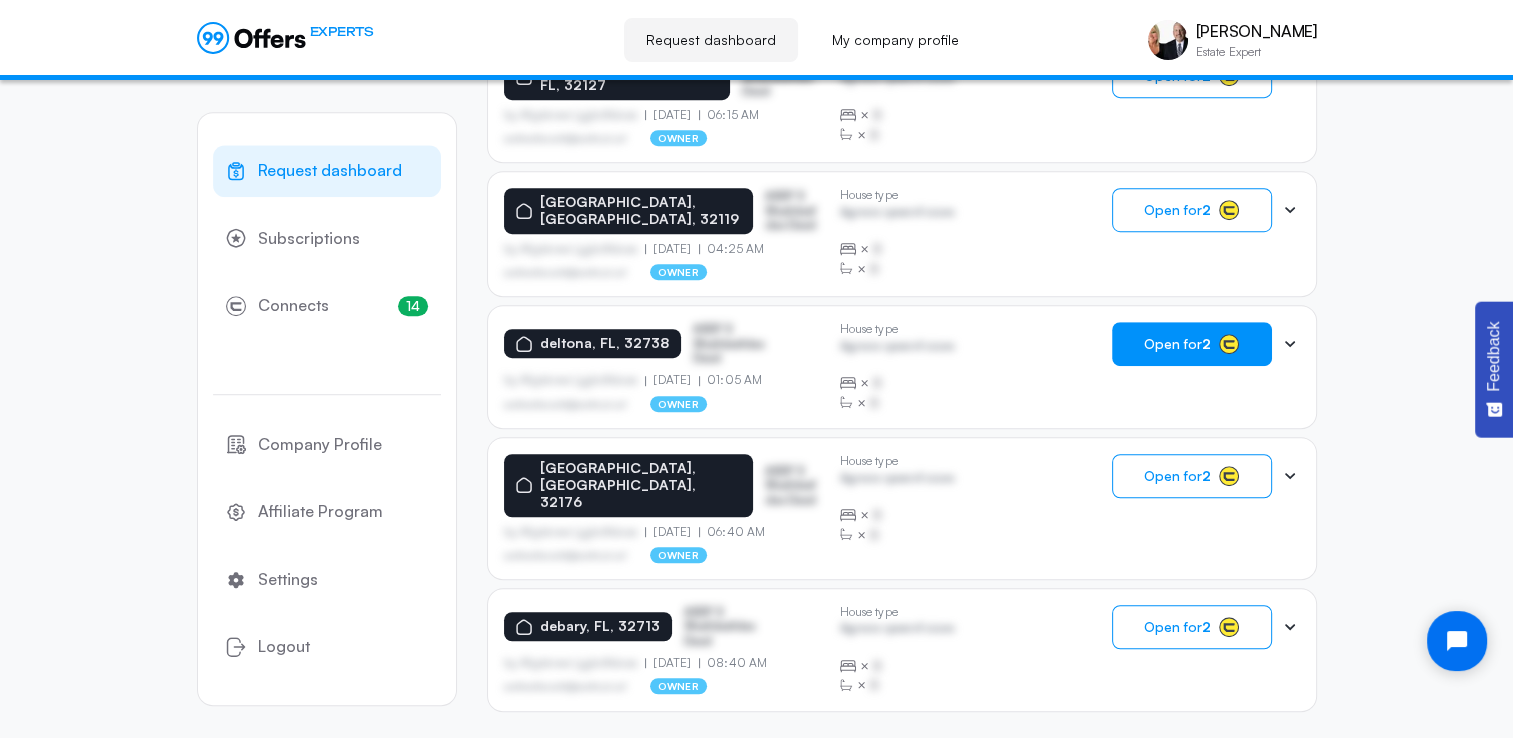 click on "Open for  2" 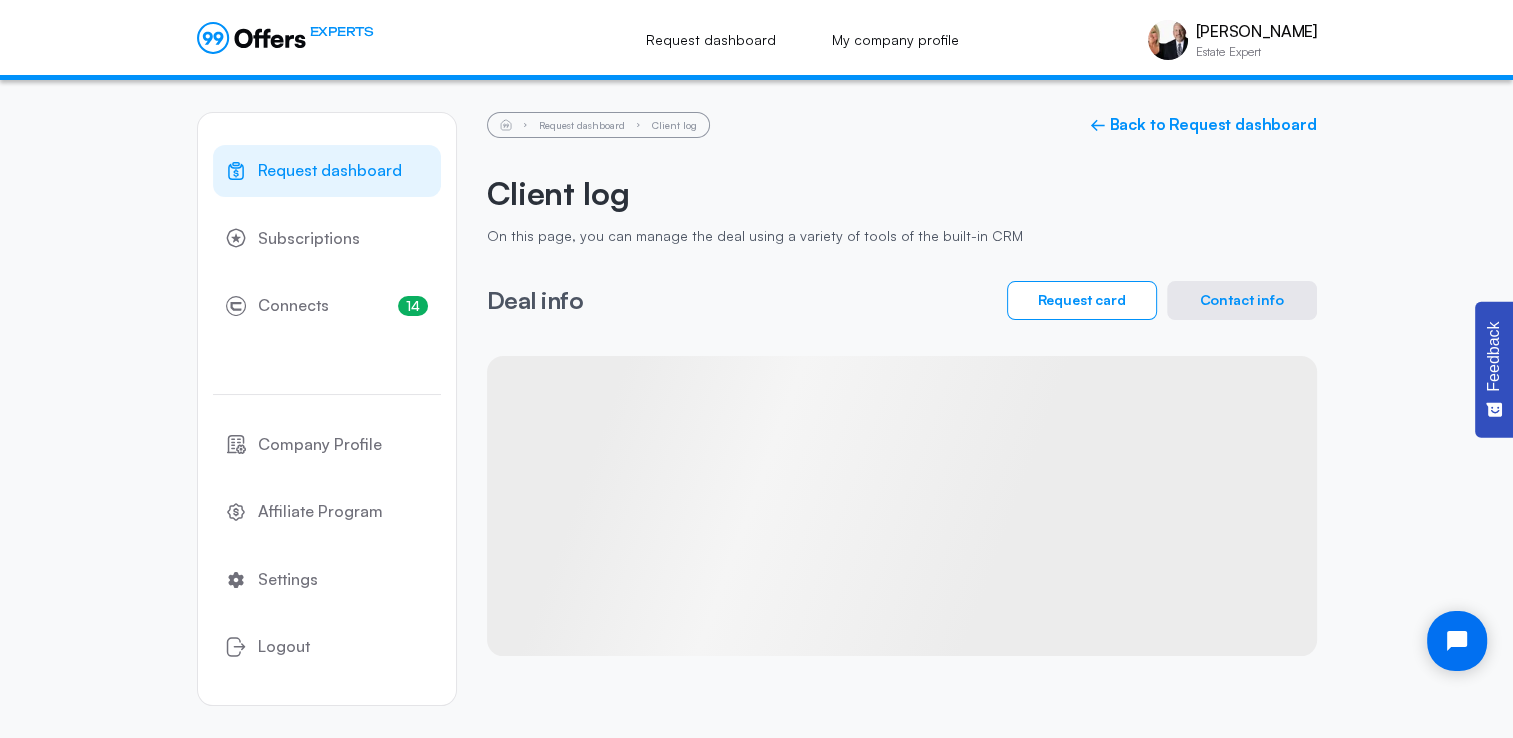 scroll, scrollTop: 0, scrollLeft: 0, axis: both 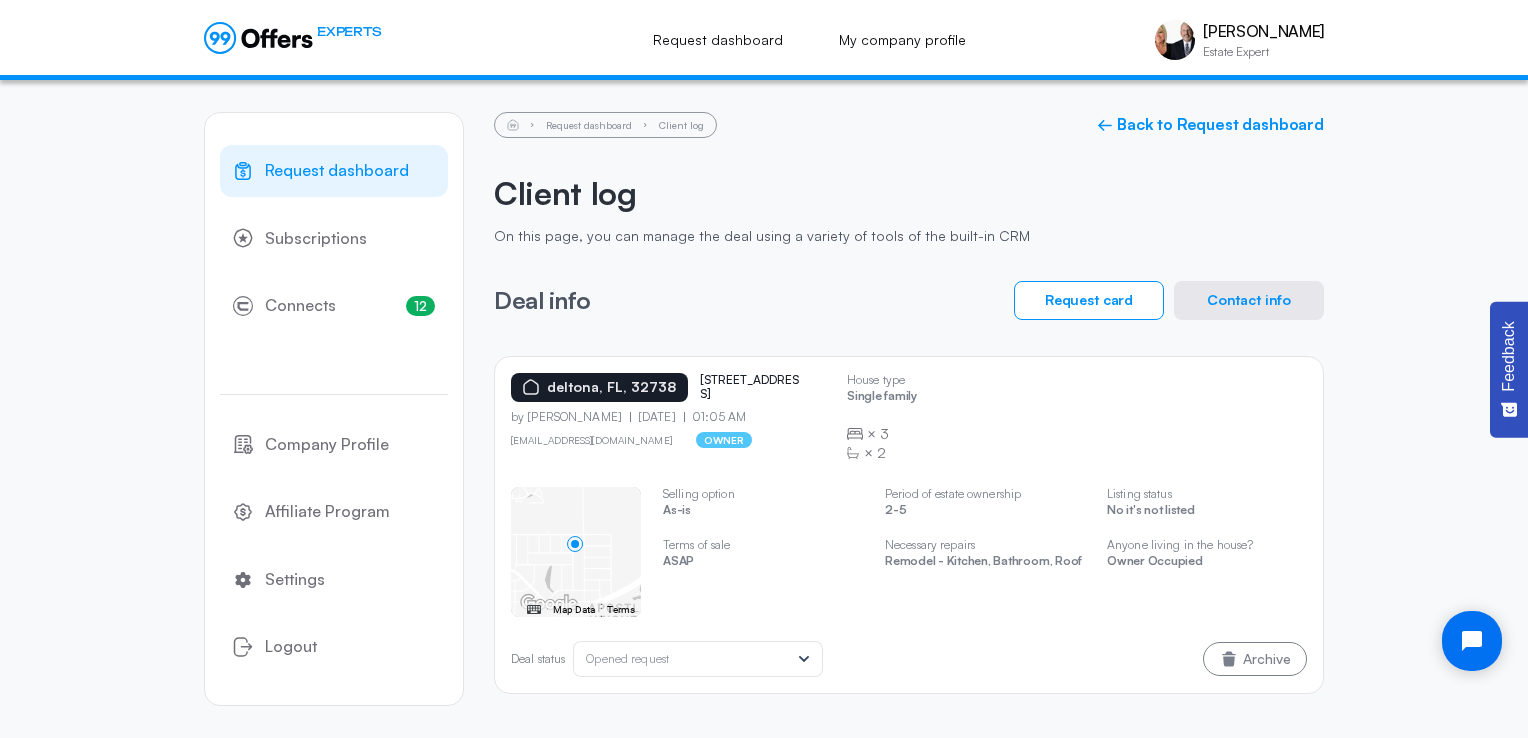 click on "Contact info" 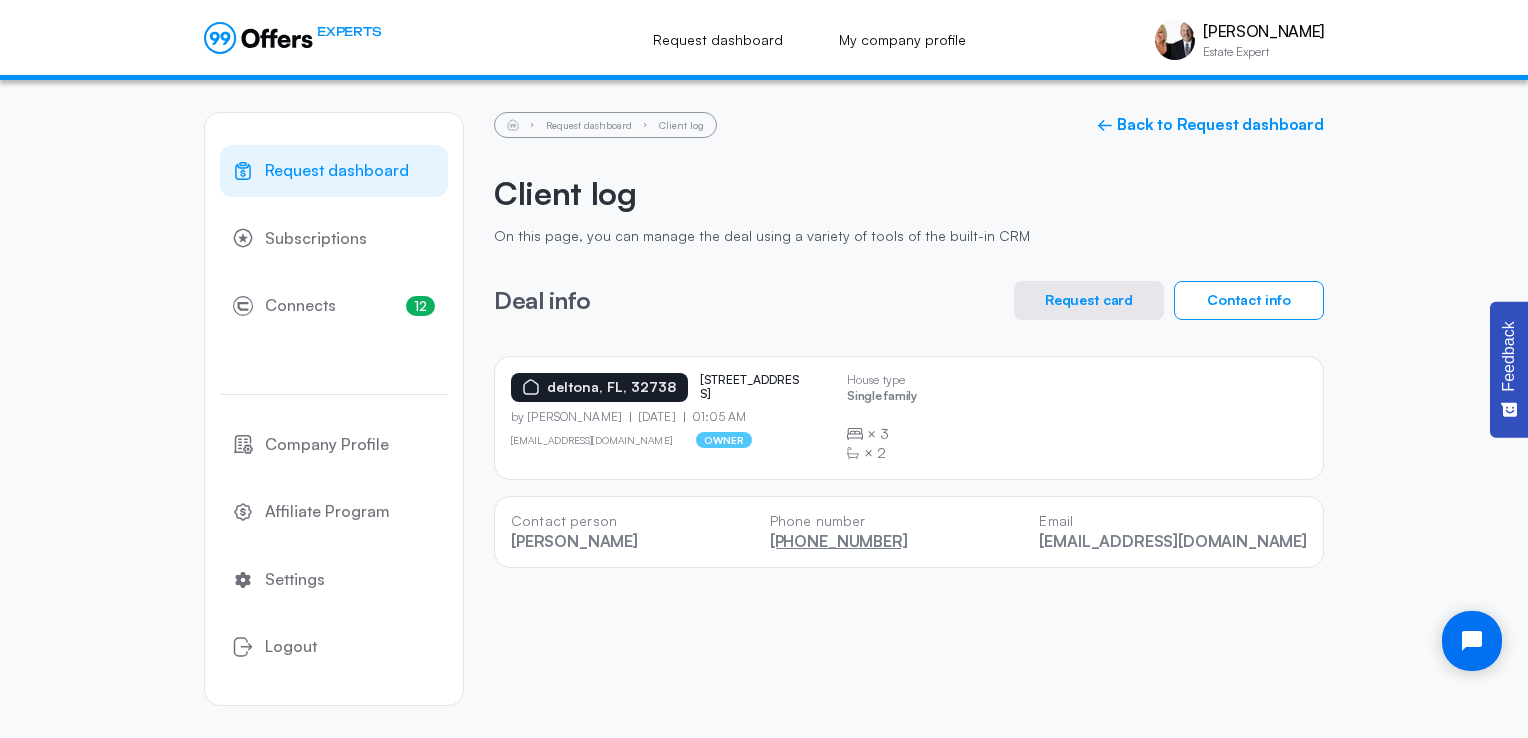 drag, startPoint x: 964, startPoint y: 540, endPoint x: 830, endPoint y: 549, distance: 134.3019 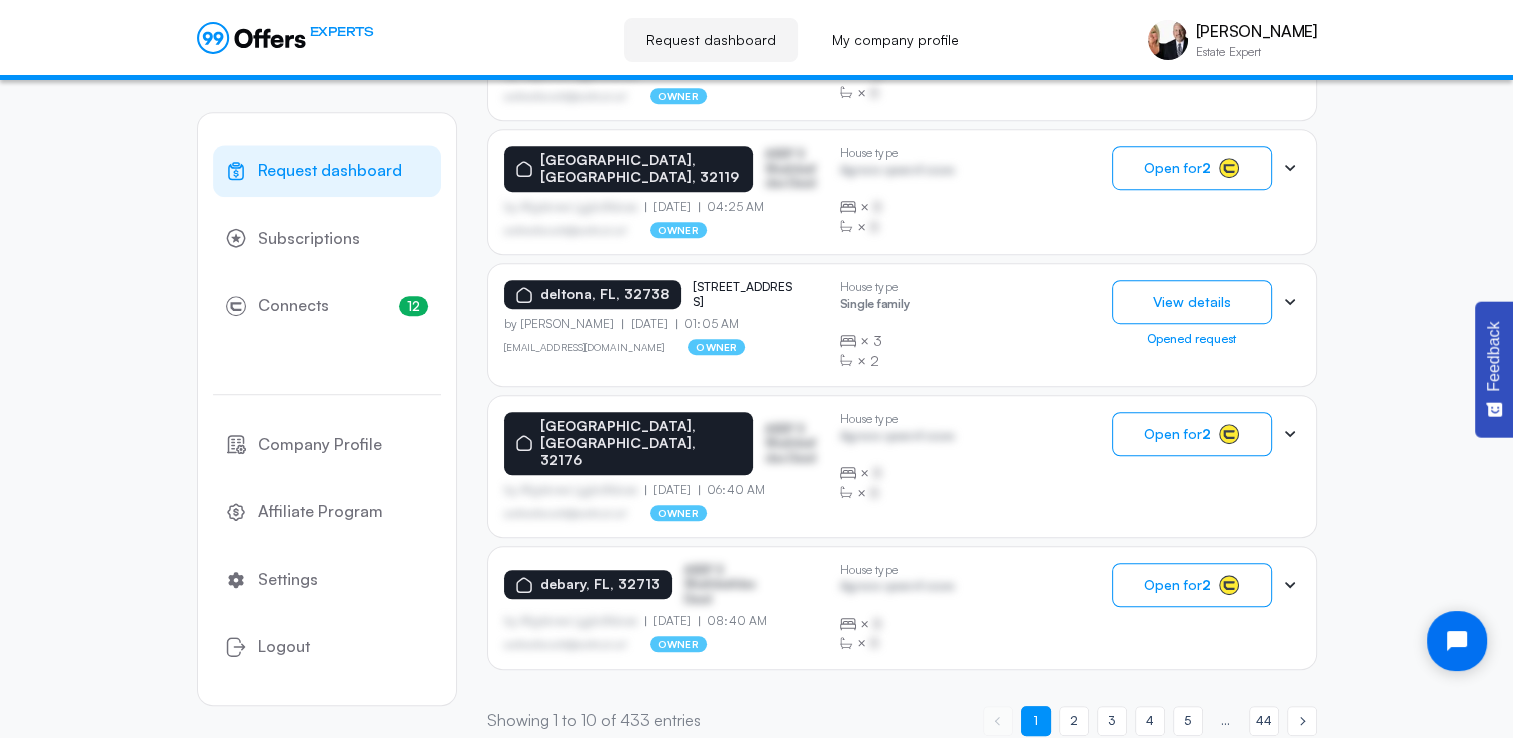 scroll, scrollTop: 1265, scrollLeft: 0, axis: vertical 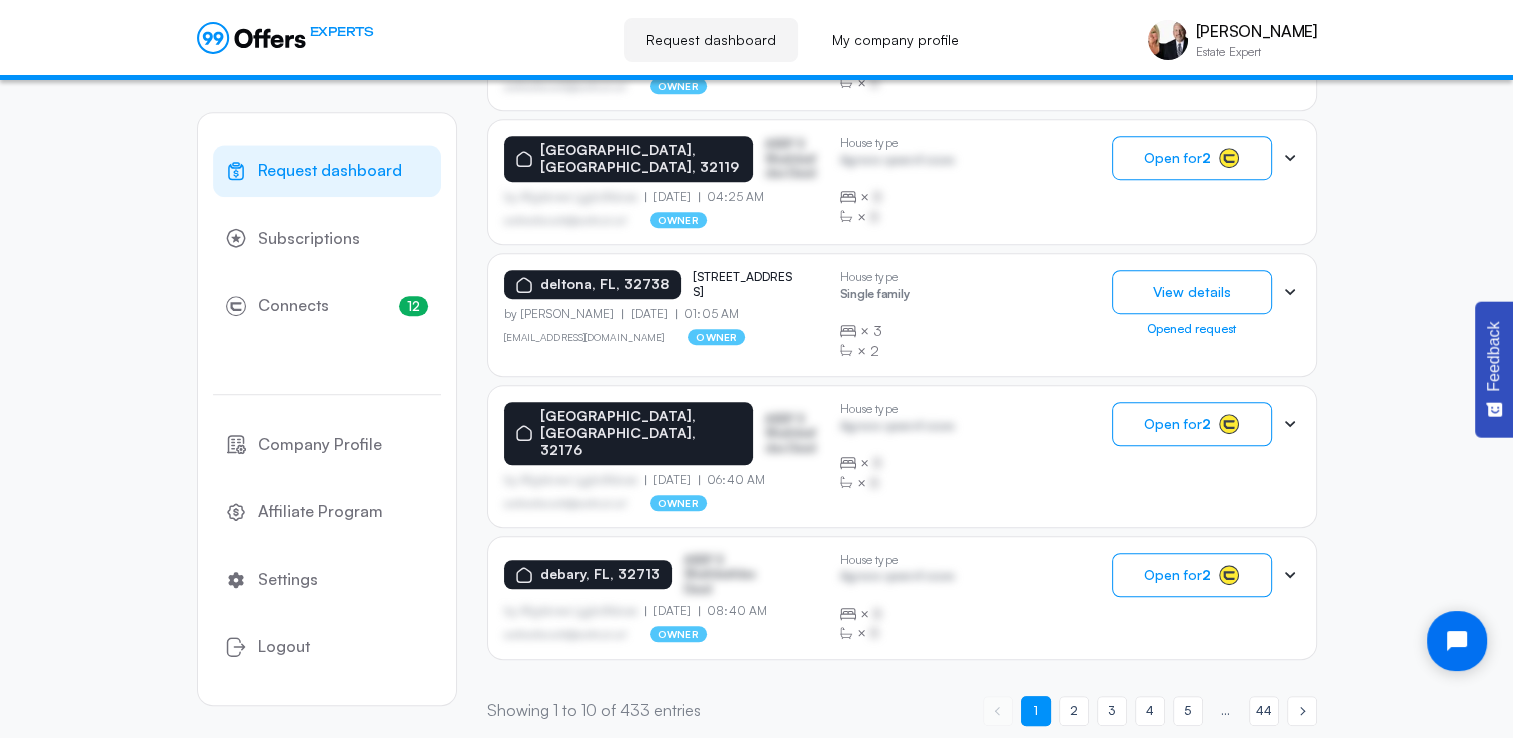 drag, startPoint x: 1163, startPoint y: 552, endPoint x: 1368, endPoint y: 601, distance: 210.77477 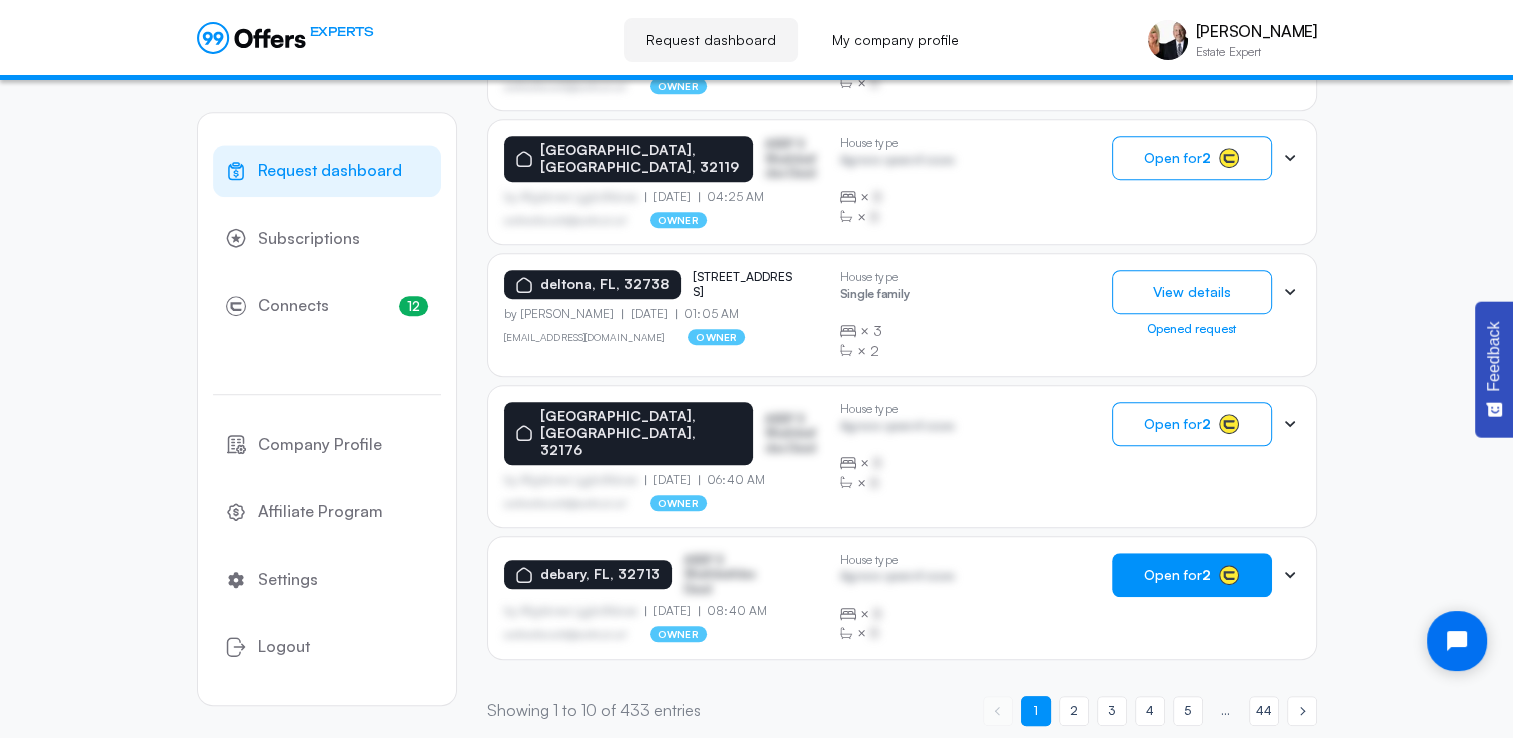 click on "Open for  2" 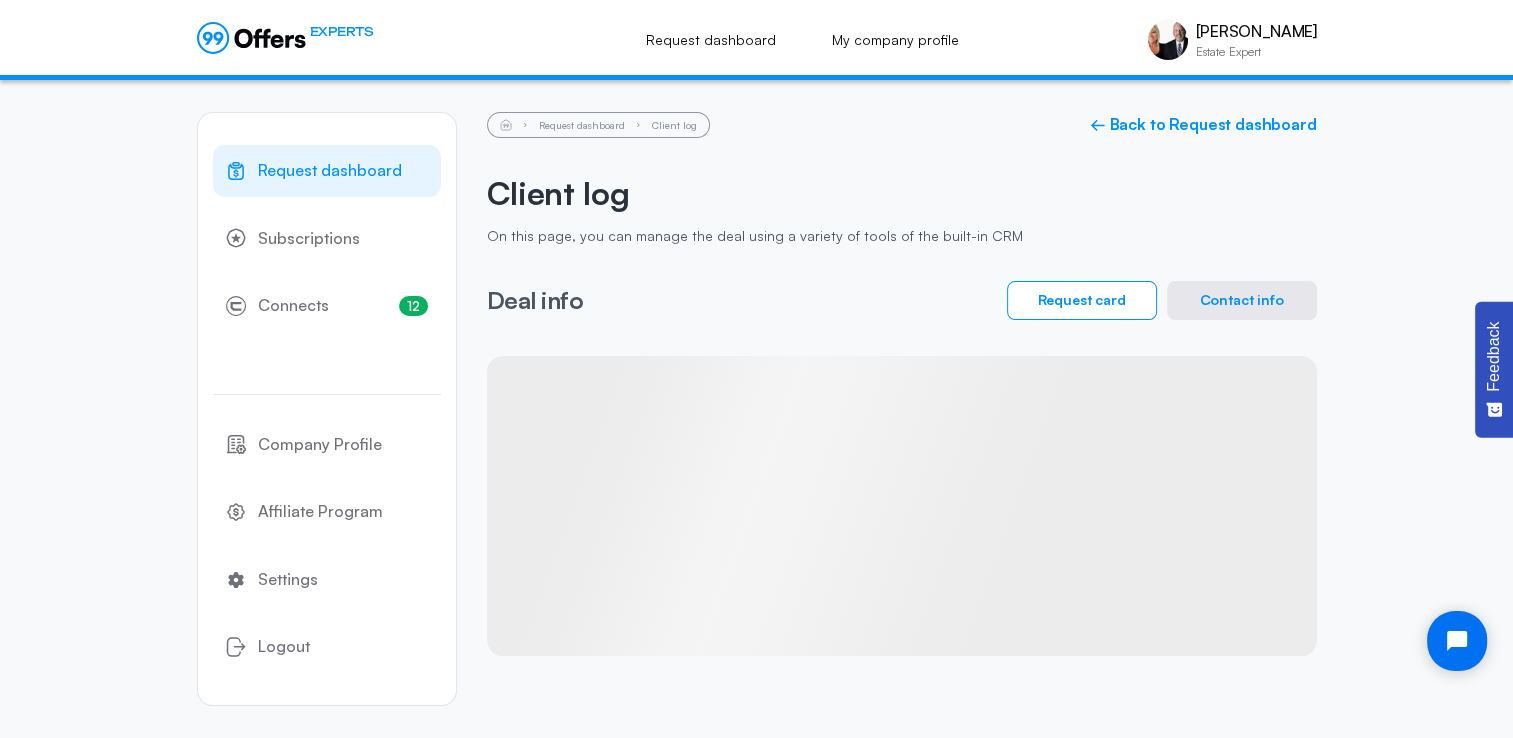 scroll, scrollTop: 0, scrollLeft: 0, axis: both 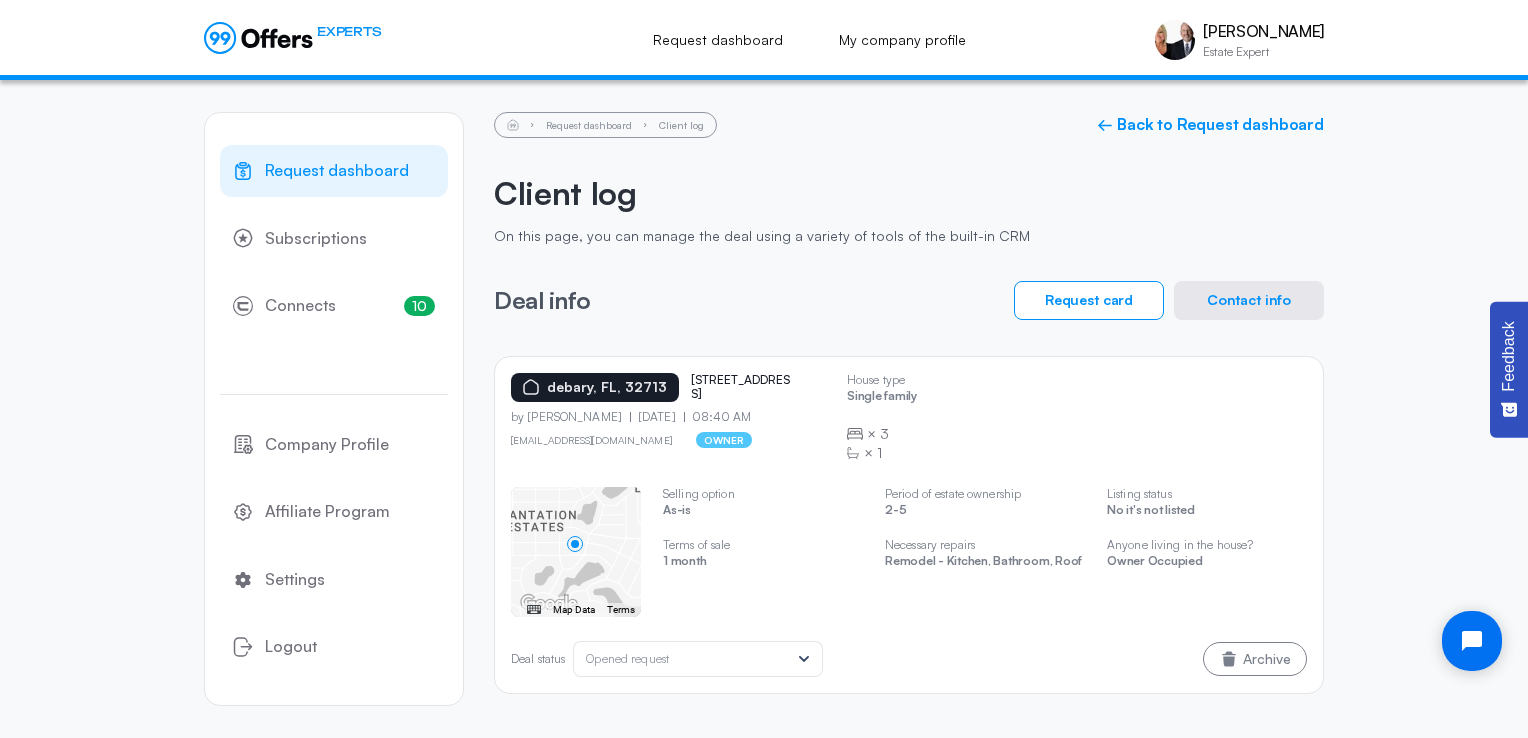 click on "Contact info" 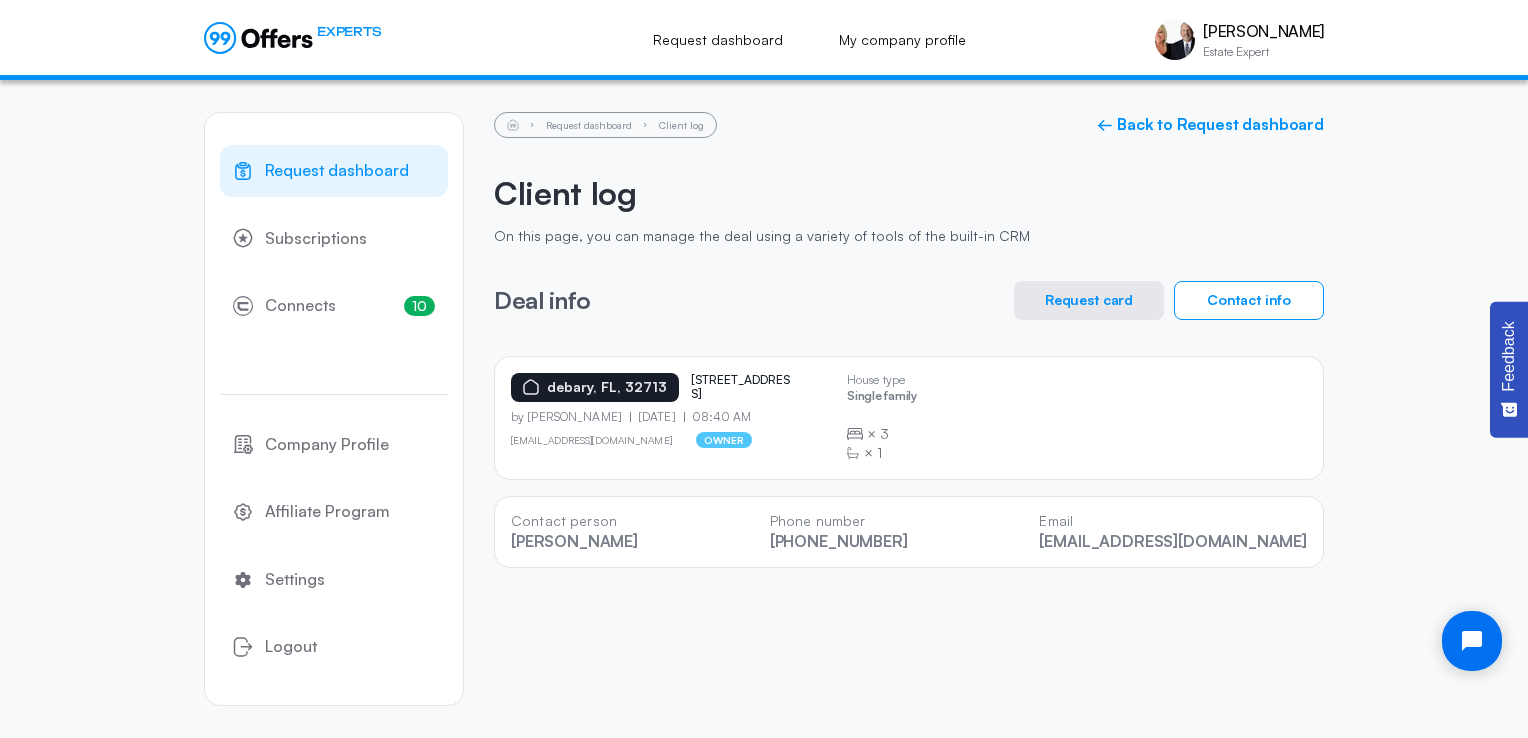 drag, startPoint x: 966, startPoint y: 538, endPoint x: 839, endPoint y: 550, distance: 127.56567 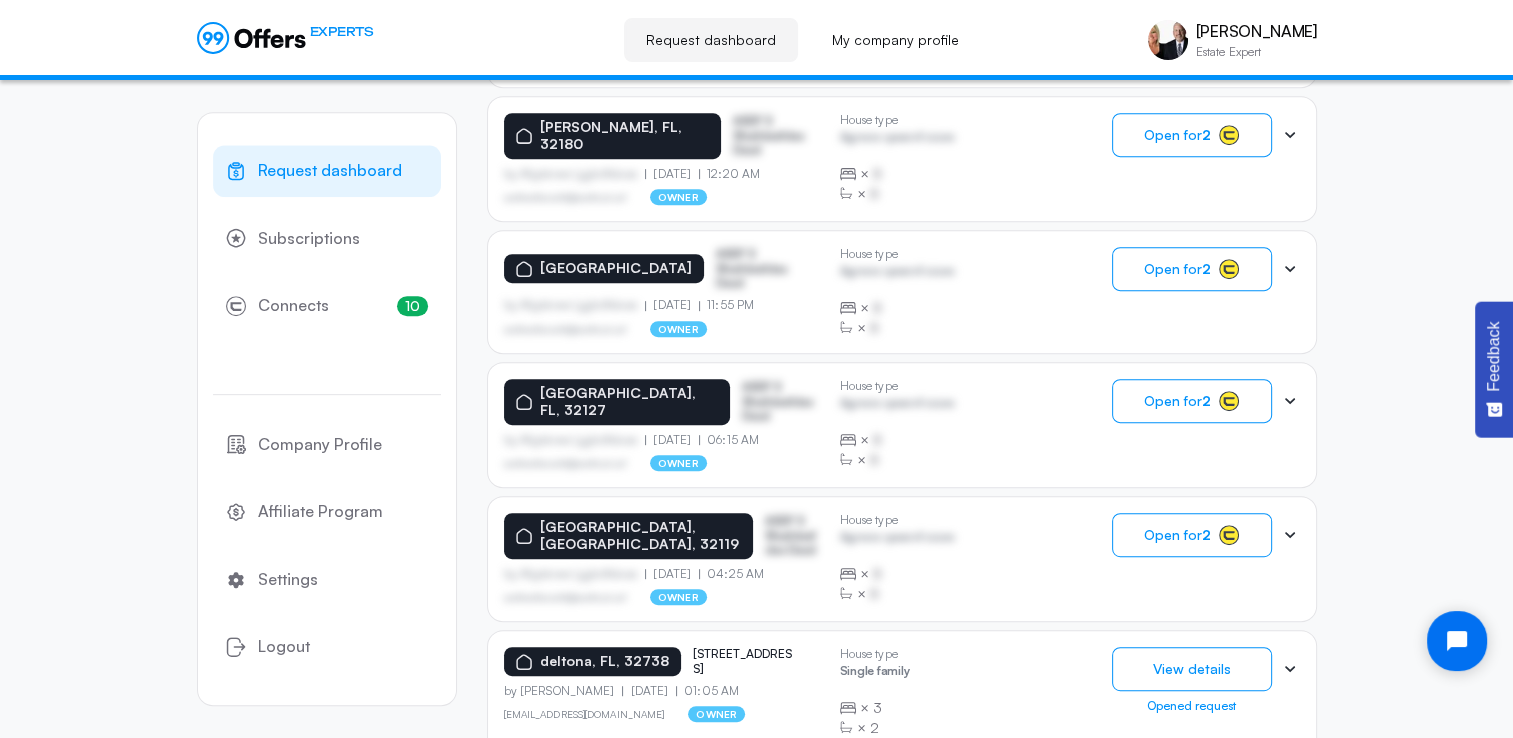 scroll, scrollTop: 891, scrollLeft: 0, axis: vertical 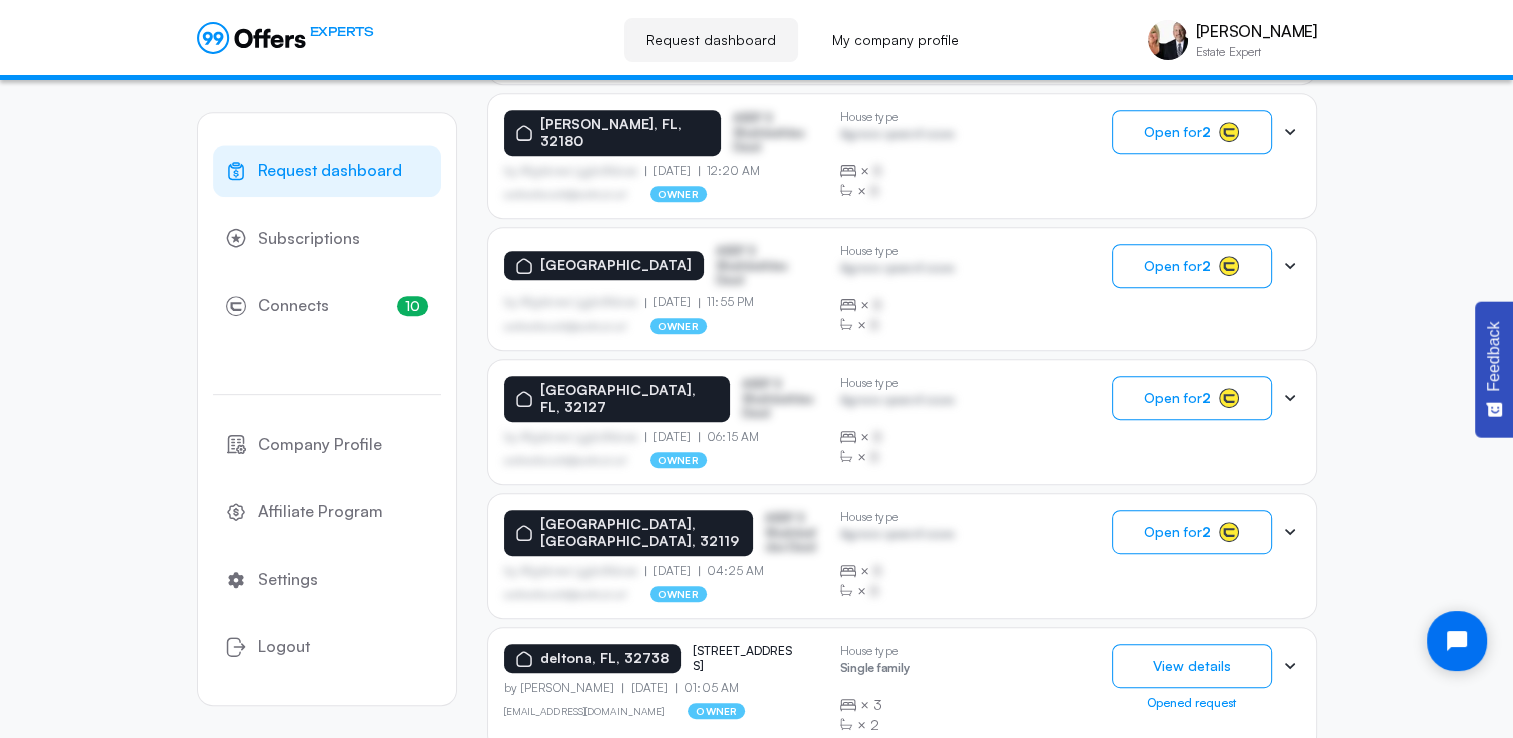 click on "Request dashboard Subscriptions 10 Connects 10 Company Profile Affiliate Program Settings Logout Request dashboard On this page, you can open requests from homeowners. To do this, you need Connects. If you don't have enough Connects, you can  buy them  any time. Your Connects 10  How it works →  CRM BRIDGE Settings Connect your CRM and extend your usual work environment with 99Offers functionality Search Showing Showing 10 of  433  results All 75 New 18 Expired 2 Archive 0 Quick filter Quick filter All [STREET_ADDRESS] ASDF S Sfasfdasfdas Dasd  by Afgdsrwe Ljgjkdfsbvas  [DATE] 04:05 AM asdfasdfasasfd@asdfasd.asf owner House type Agrwsv qwervf oiuns  ×  B  ×  B Open for  [GEOGRAPHIC_DATA] 127 debary dr  by [PERSON_NAME]  [DATE] 04:45 AM owner House type Single family  ×  2  ×  2  View details  Opened request [GEOGRAPHIC_DATA] ASDF S Sfasfdasfdas Dasd  by Afgdsrwe Ljgjkdfsbvas  [DATE] 11:35 PM asdfasdfasasfd@asdfasd.asf owner House type Agrwsv qwervf oiuns  ×  B  ×  B 2 B B" 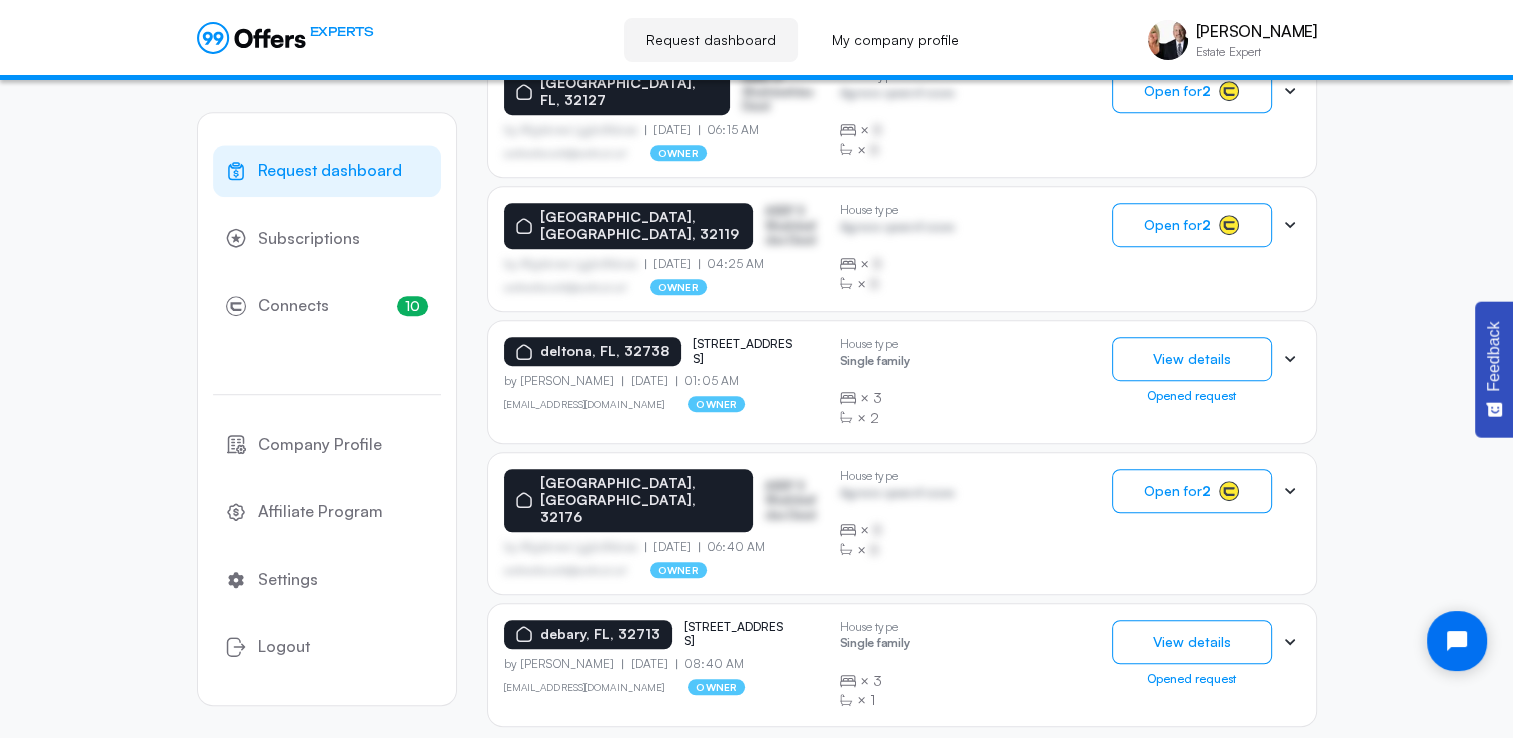 scroll, scrollTop: 1265, scrollLeft: 0, axis: vertical 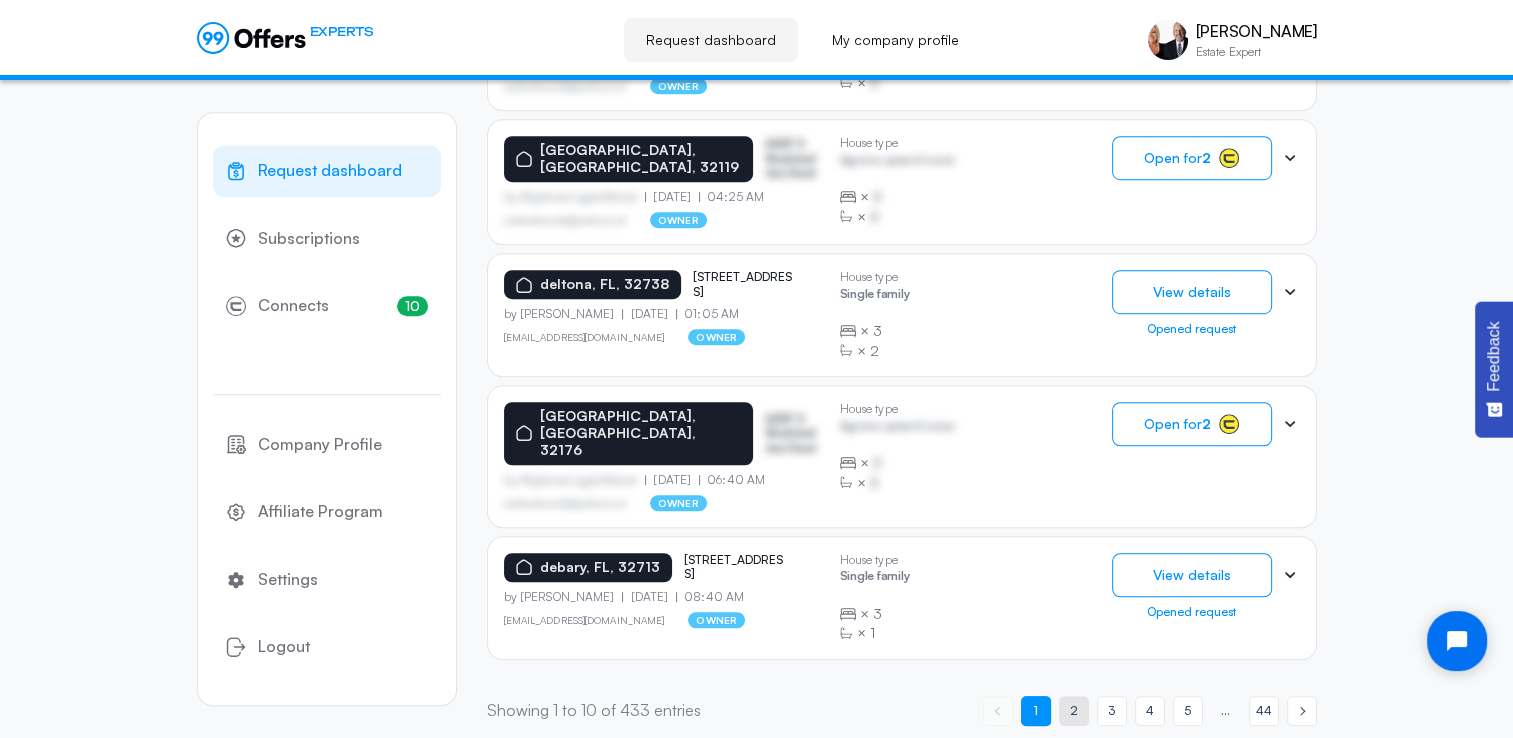 click on "2" 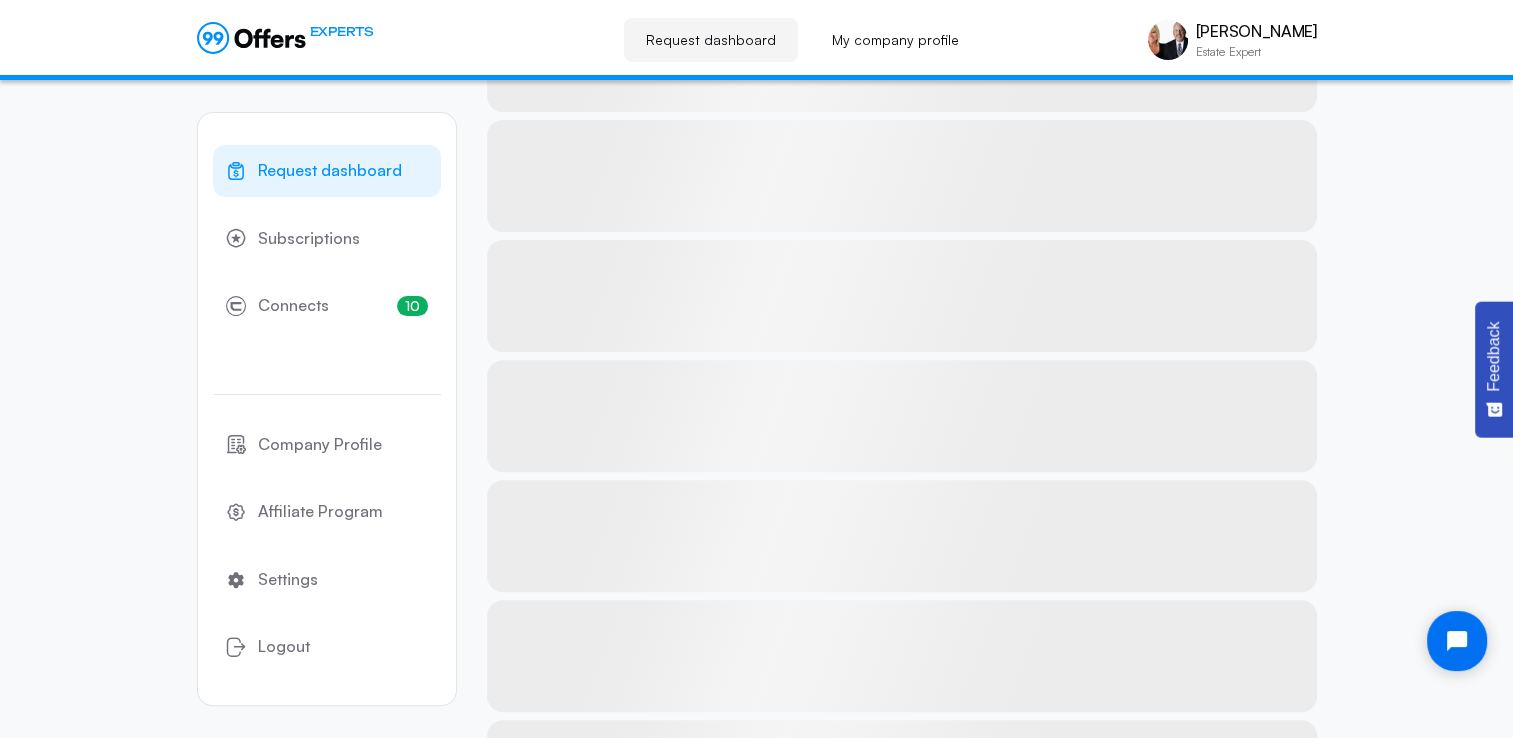 scroll, scrollTop: 423, scrollLeft: 0, axis: vertical 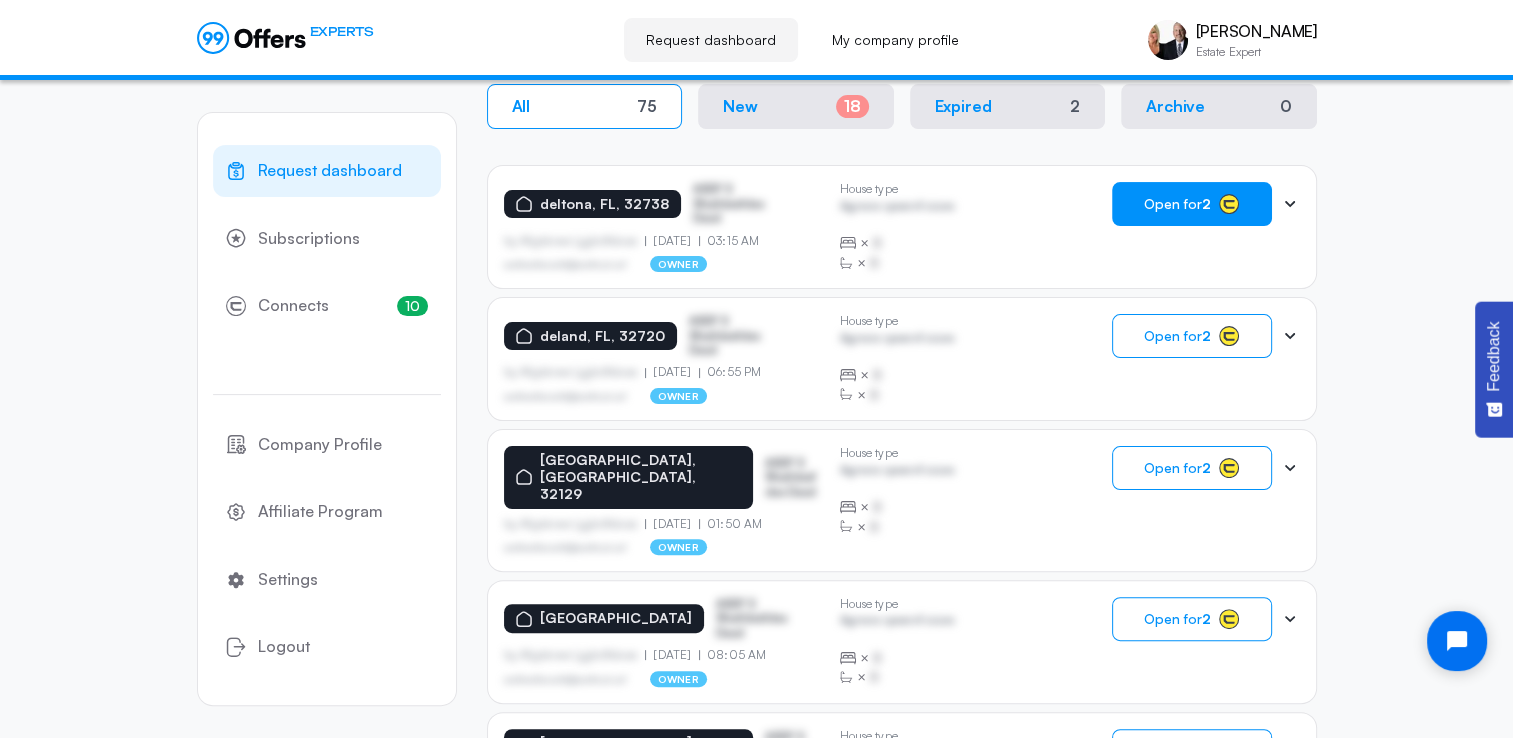 click on "Open for  2" 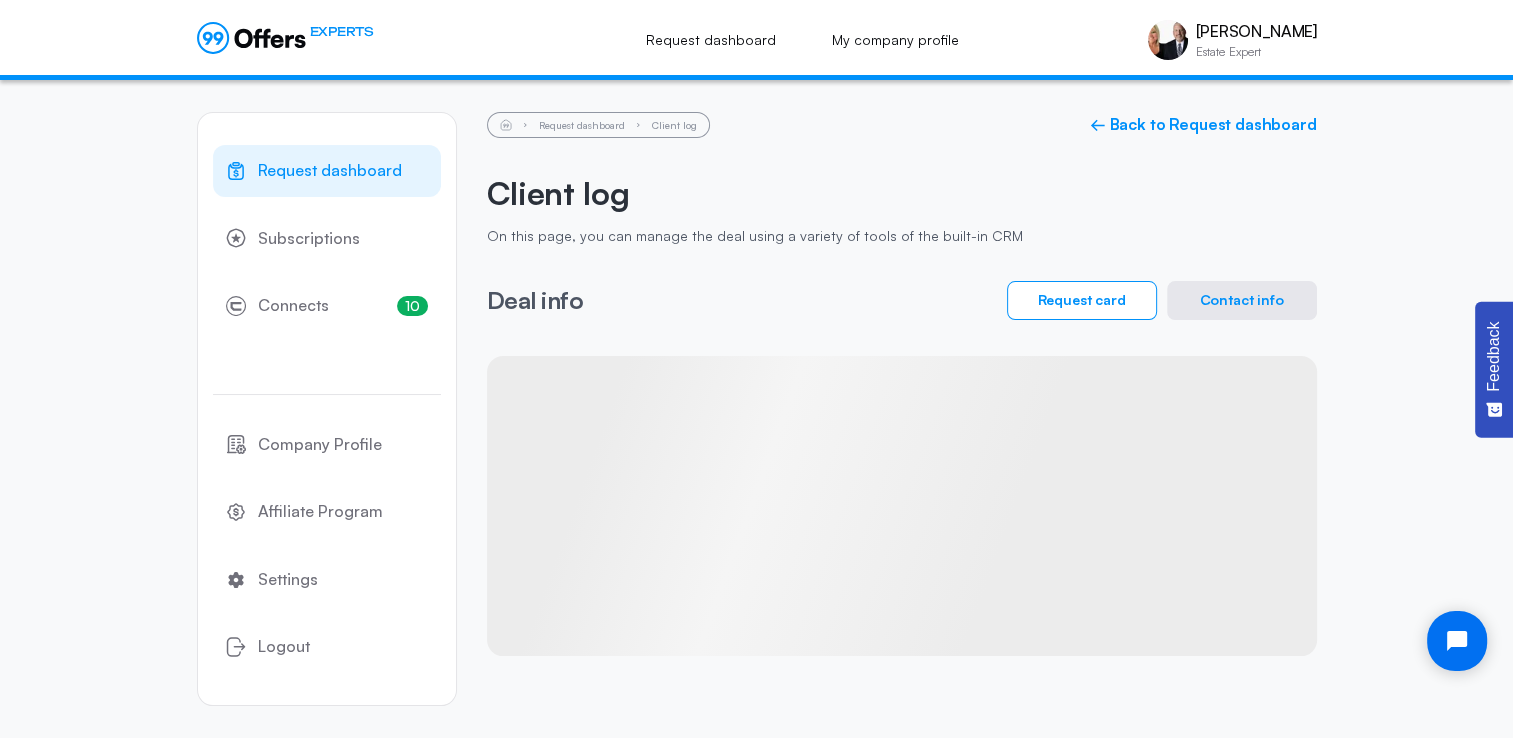 scroll, scrollTop: 0, scrollLeft: 0, axis: both 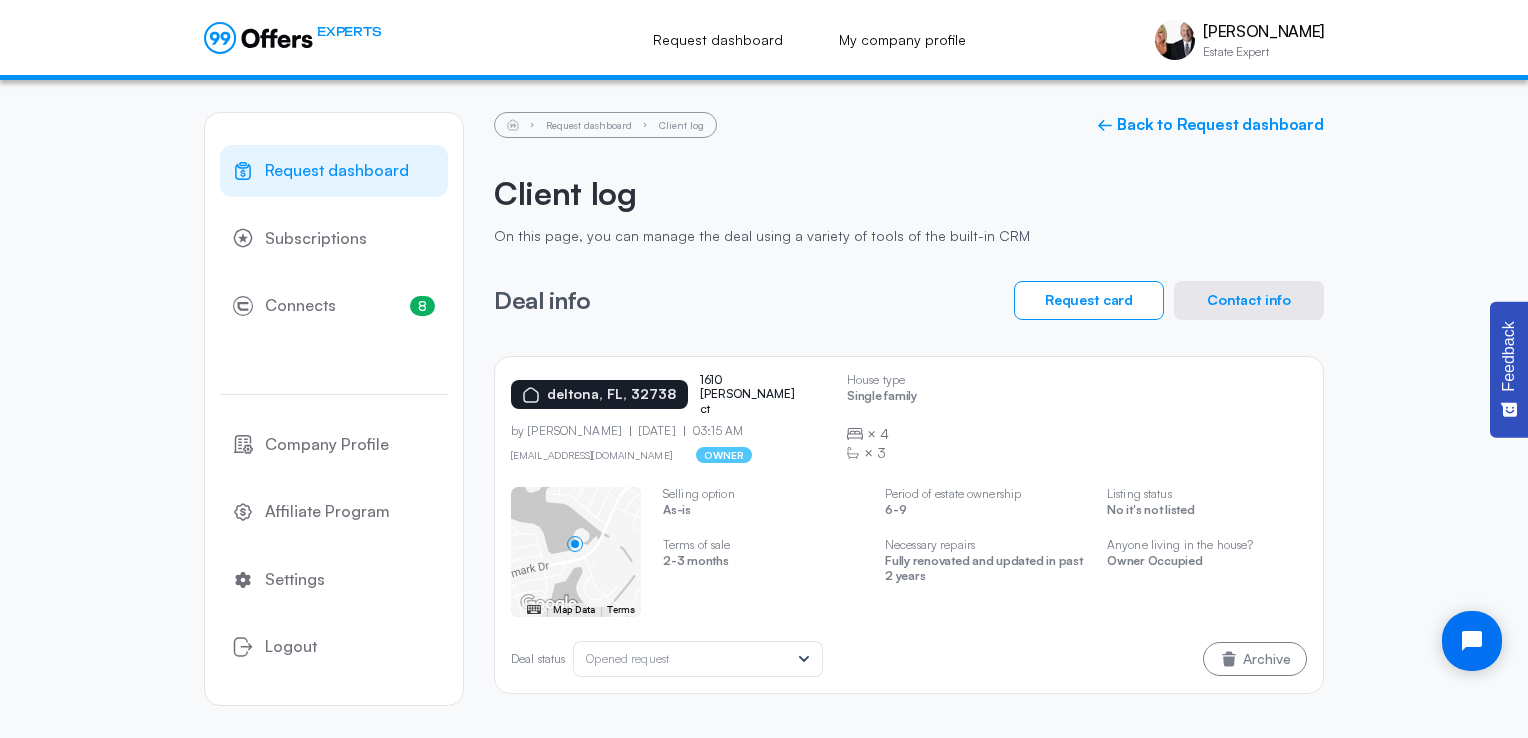 click on "Contact info" 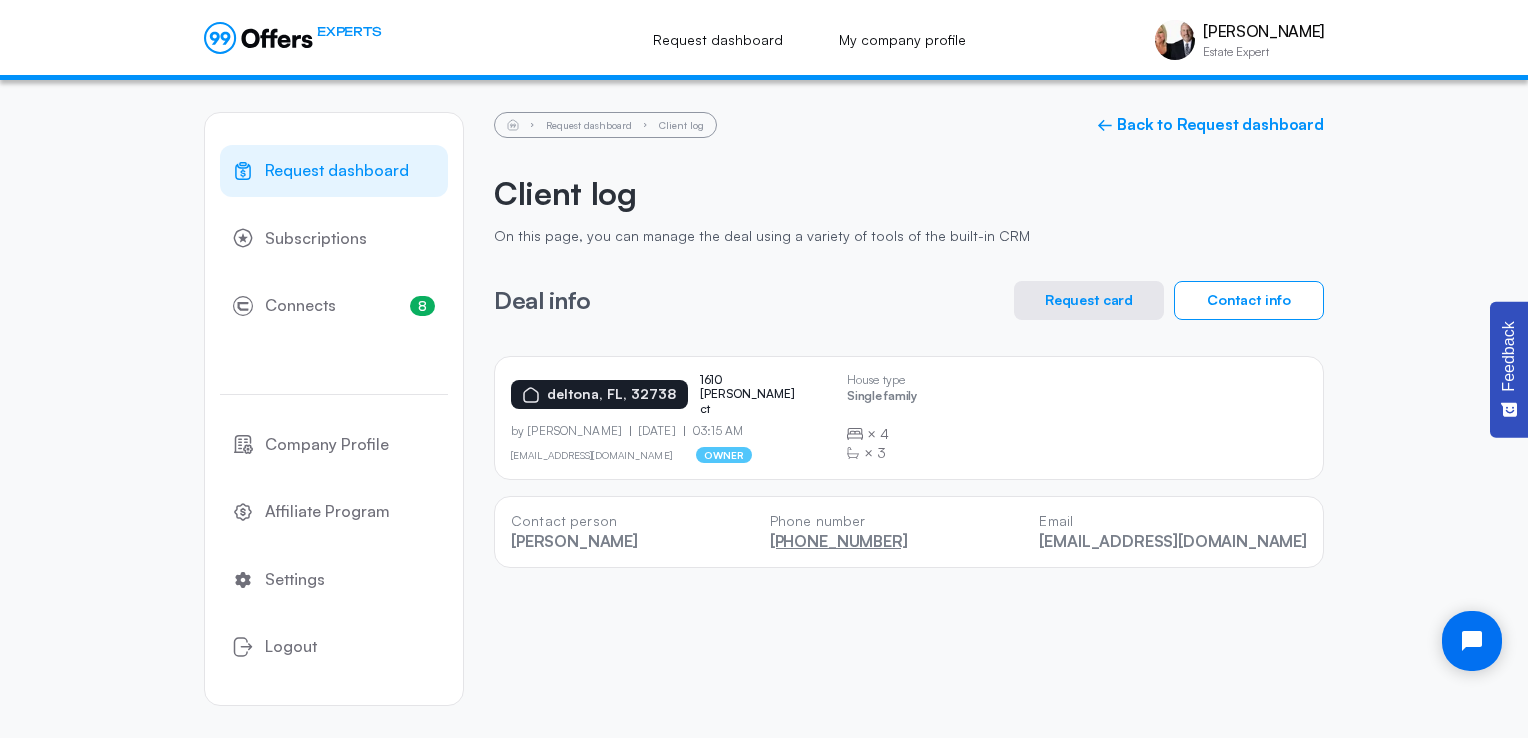 drag, startPoint x: 973, startPoint y: 538, endPoint x: 843, endPoint y: 548, distance: 130.38405 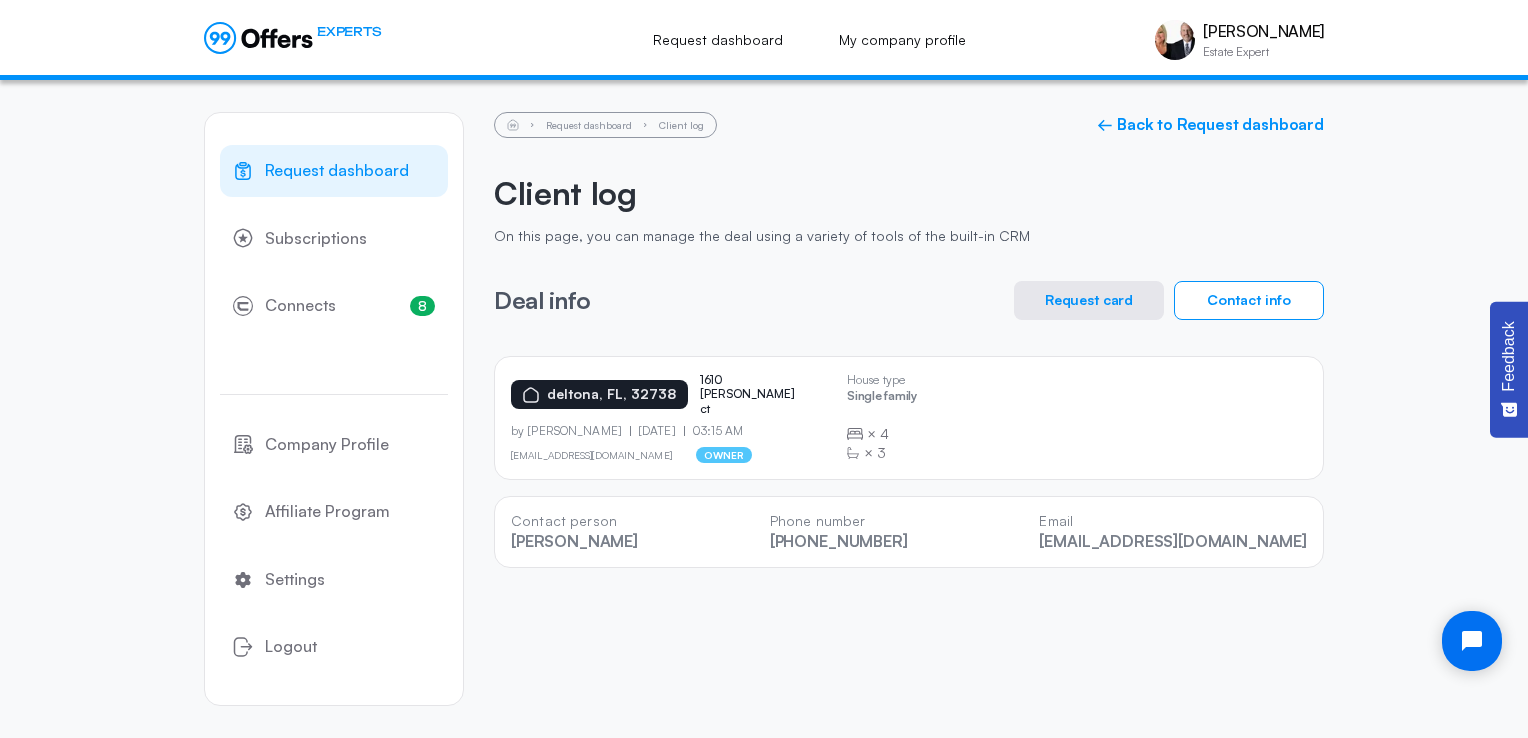 click on "Request dashboard Subscriptions 8 Connects 8 Company Profile Affiliate Program Settings Logout Request dashboard Client log ← Back to Request dashboard Client log On this page, you can manage the deal using a variety of tools of the built-in CRM Deal info Request card Contact info [GEOGRAPHIC_DATA] 1610 [PERSON_NAME] ct  by [PERSON_NAME]  [DATE] 03:15 AM [EMAIL_ADDRESS][DOMAIN_NAME] owner House type Single family  ×  4  ×  3 Contact person [PERSON_NAME] Phone number [PHONE_NUMBER] Email [EMAIL_ADDRESS][DOMAIN_NAME]" 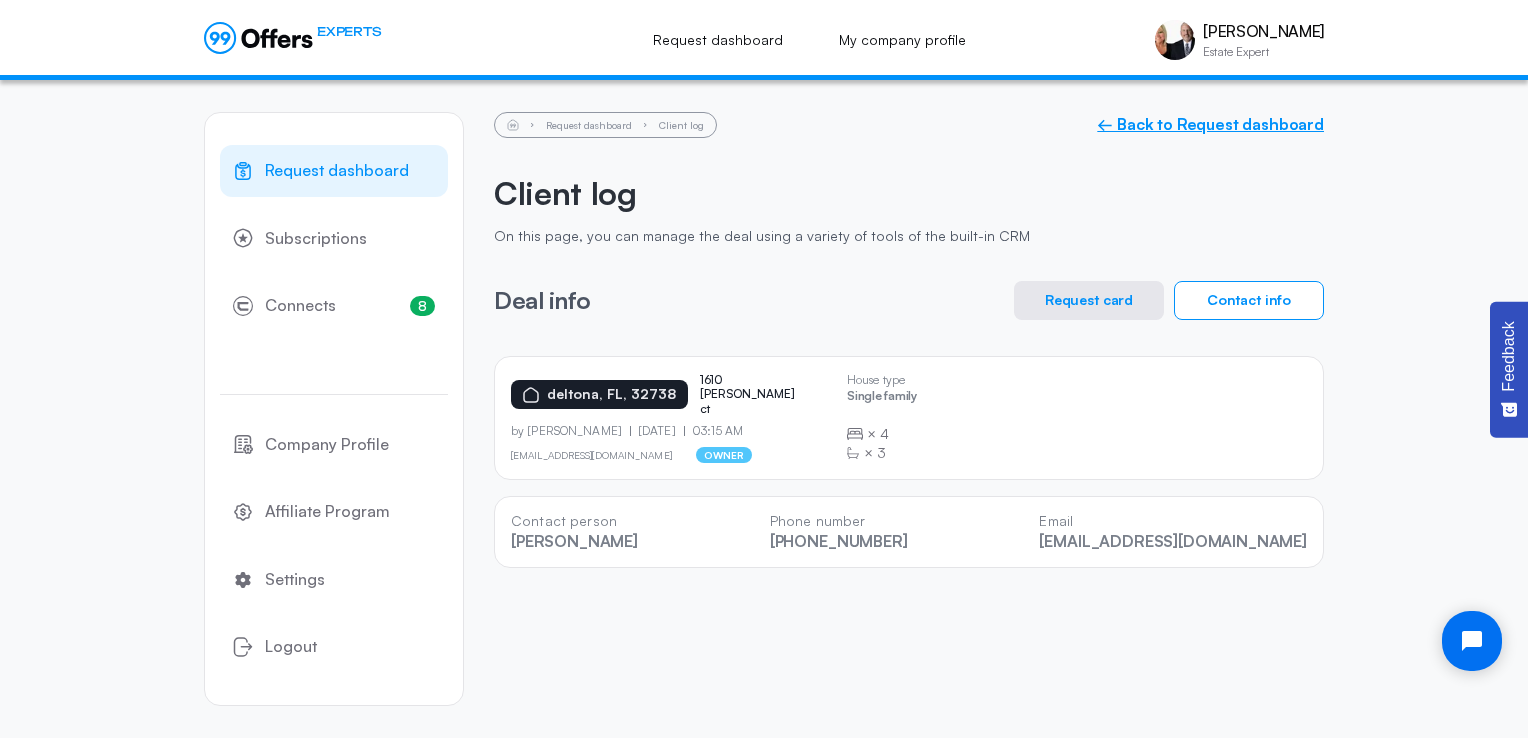 click on "← Back to Request dashboard" 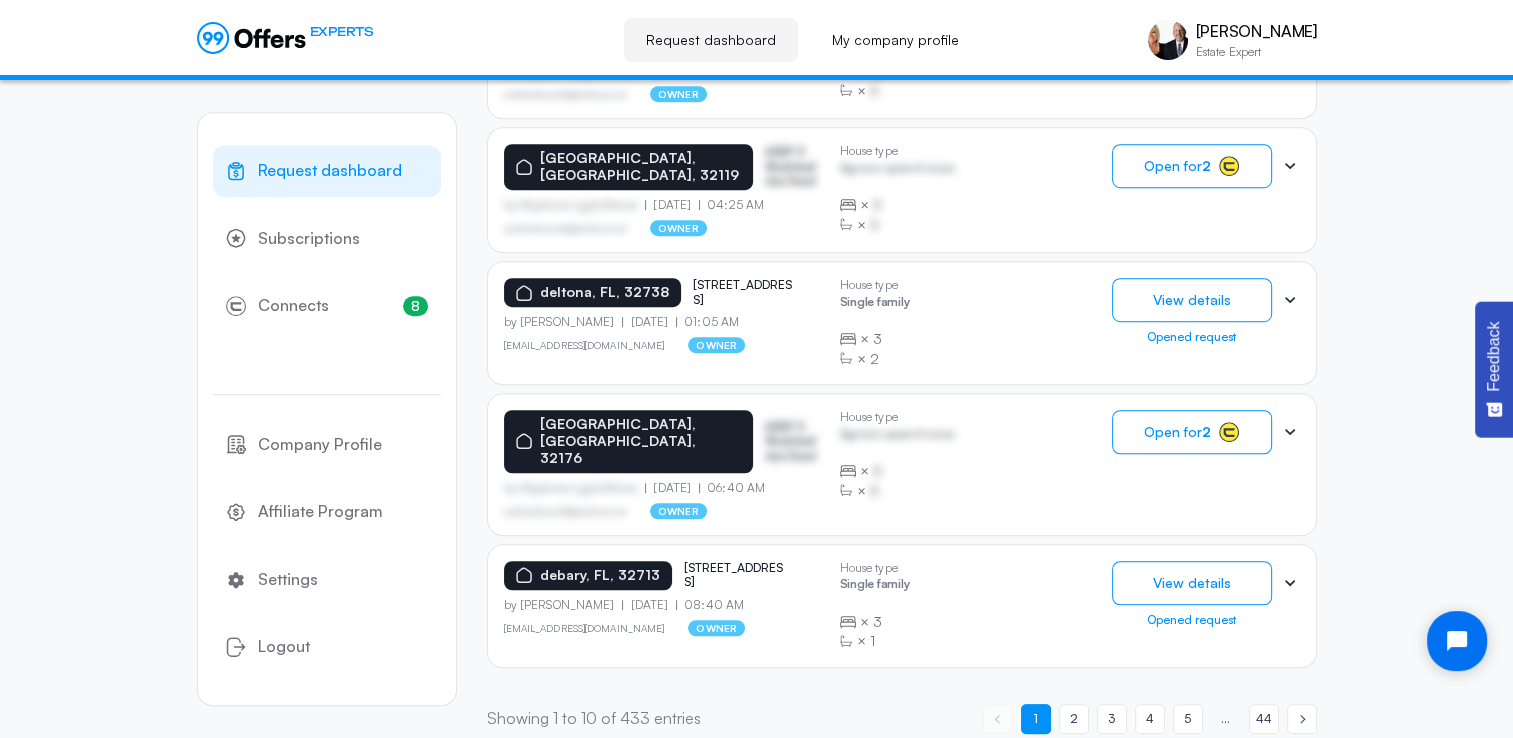 scroll, scrollTop: 1265, scrollLeft: 0, axis: vertical 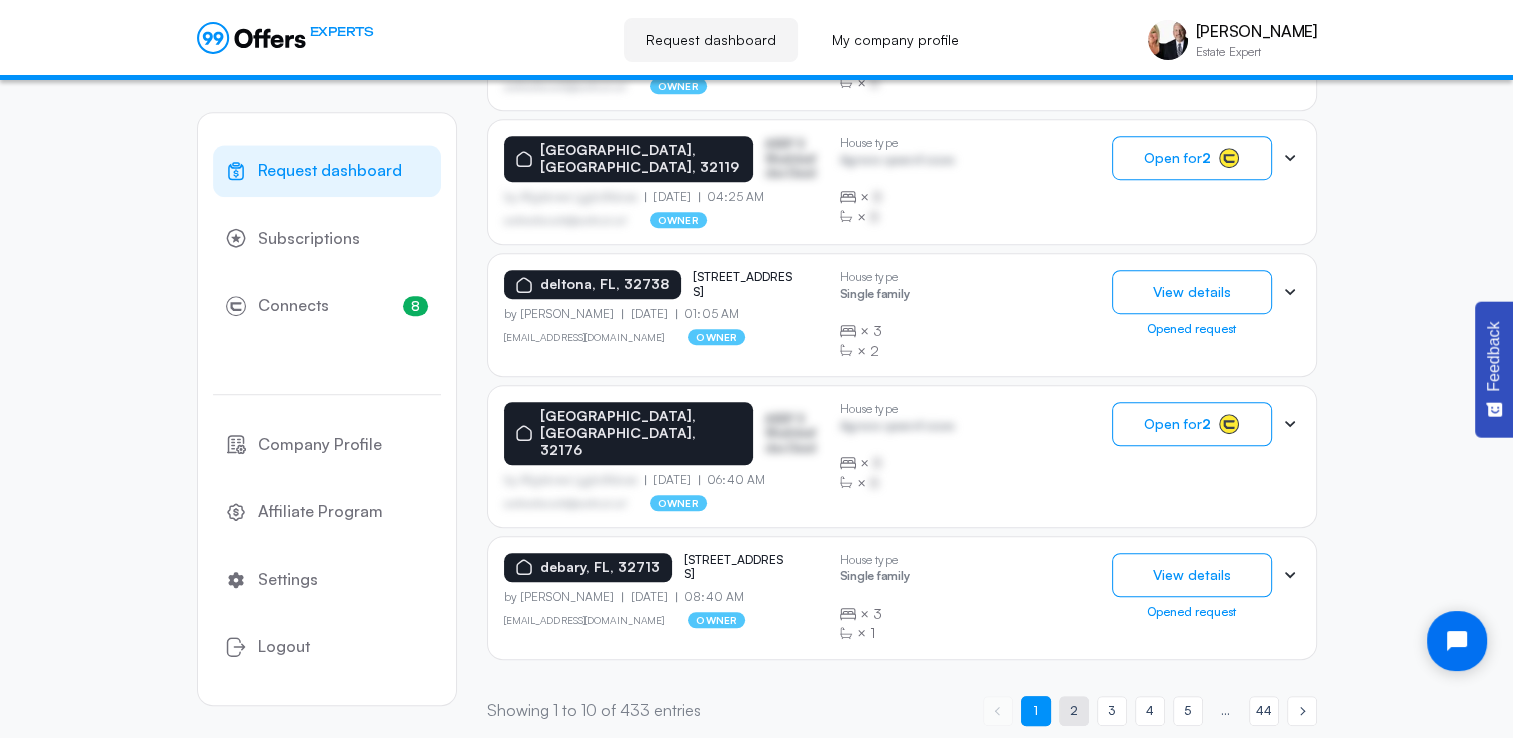 click on "2" 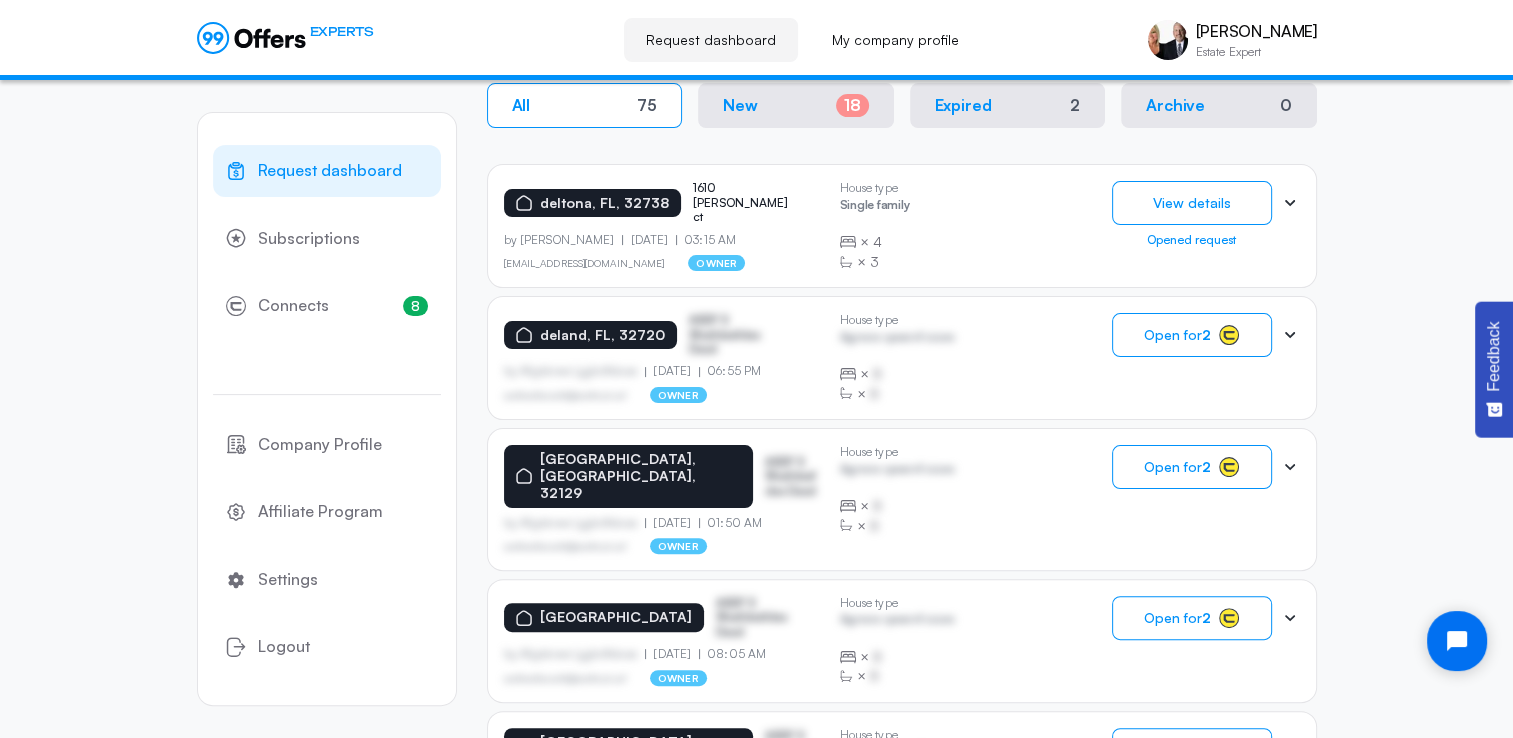 scroll, scrollTop: 423, scrollLeft: 0, axis: vertical 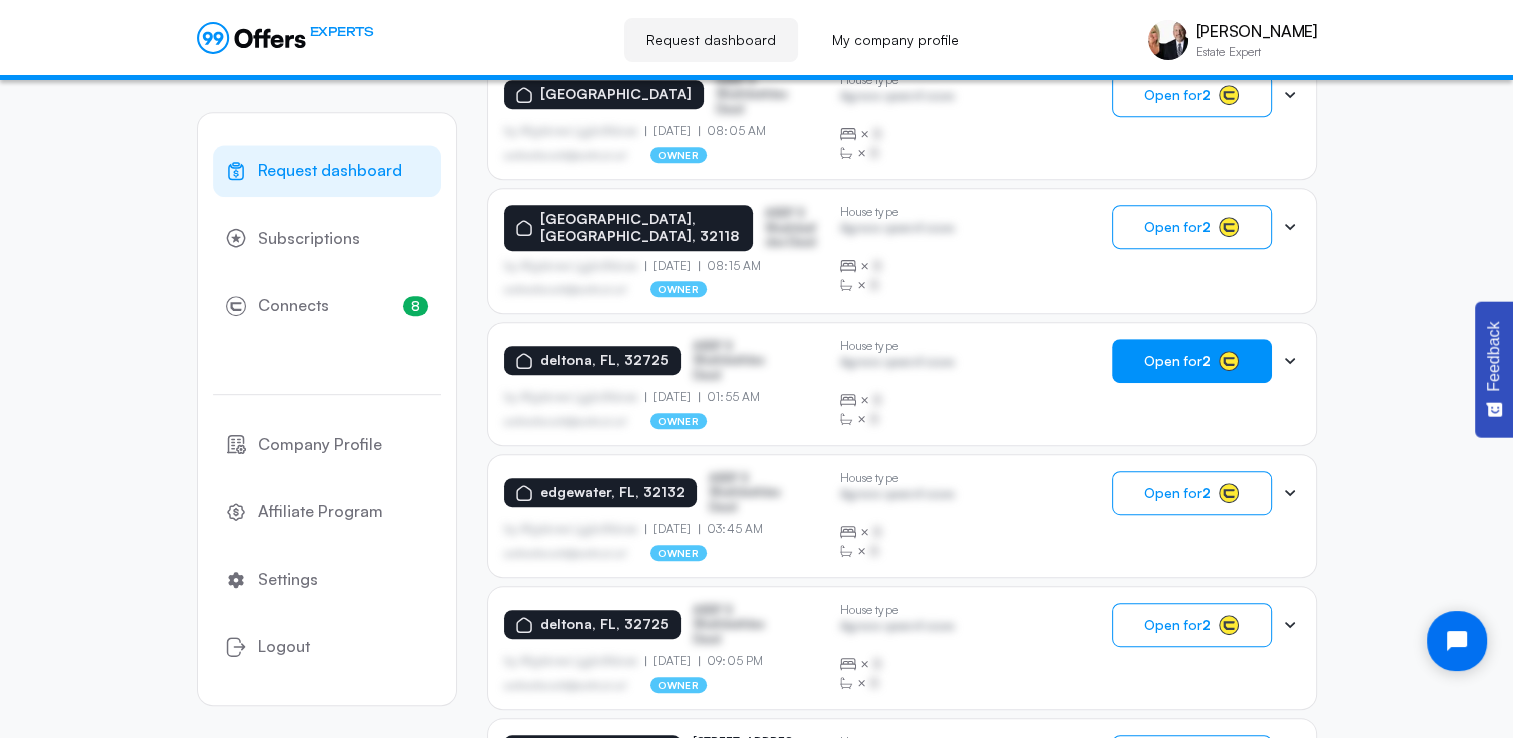 click on "Open for  2" 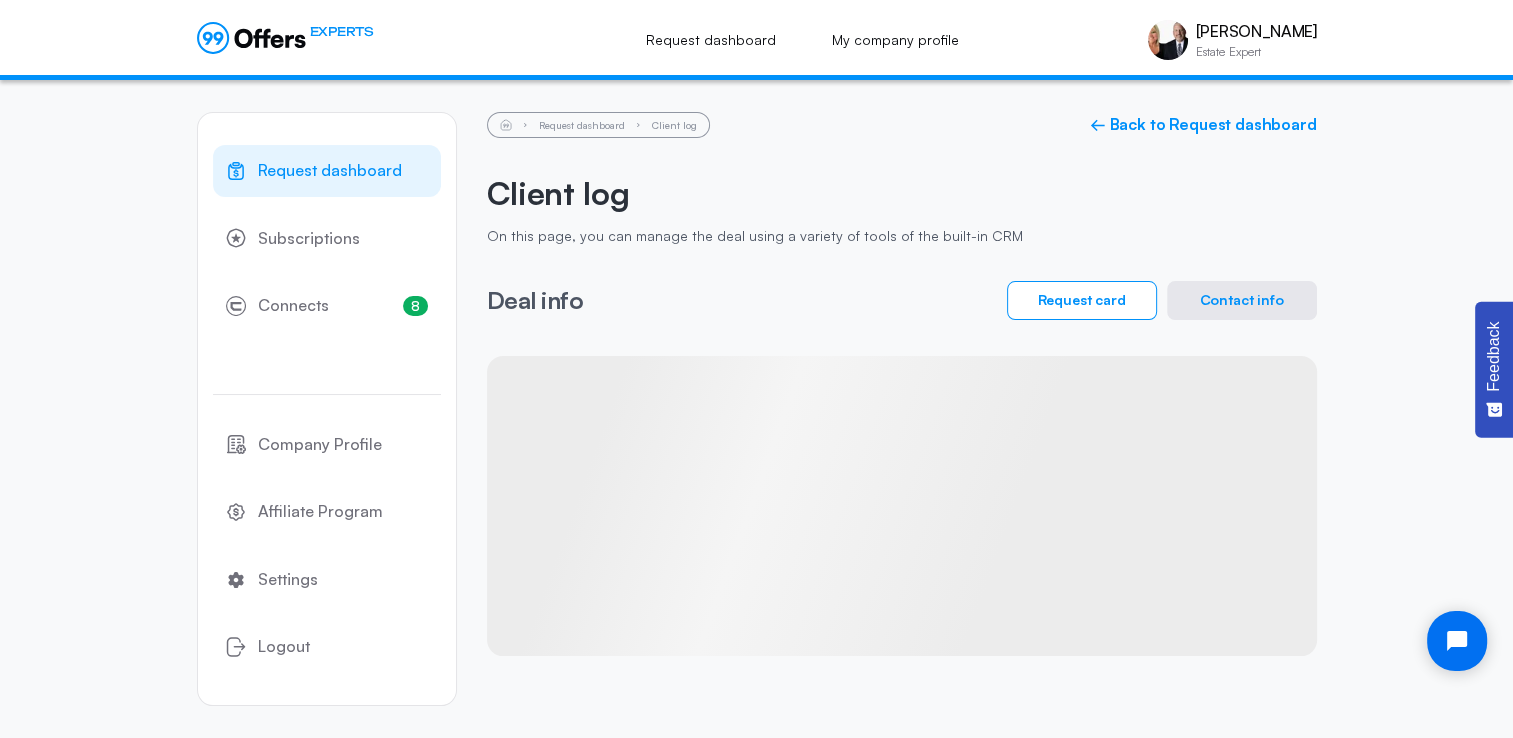 scroll, scrollTop: 0, scrollLeft: 0, axis: both 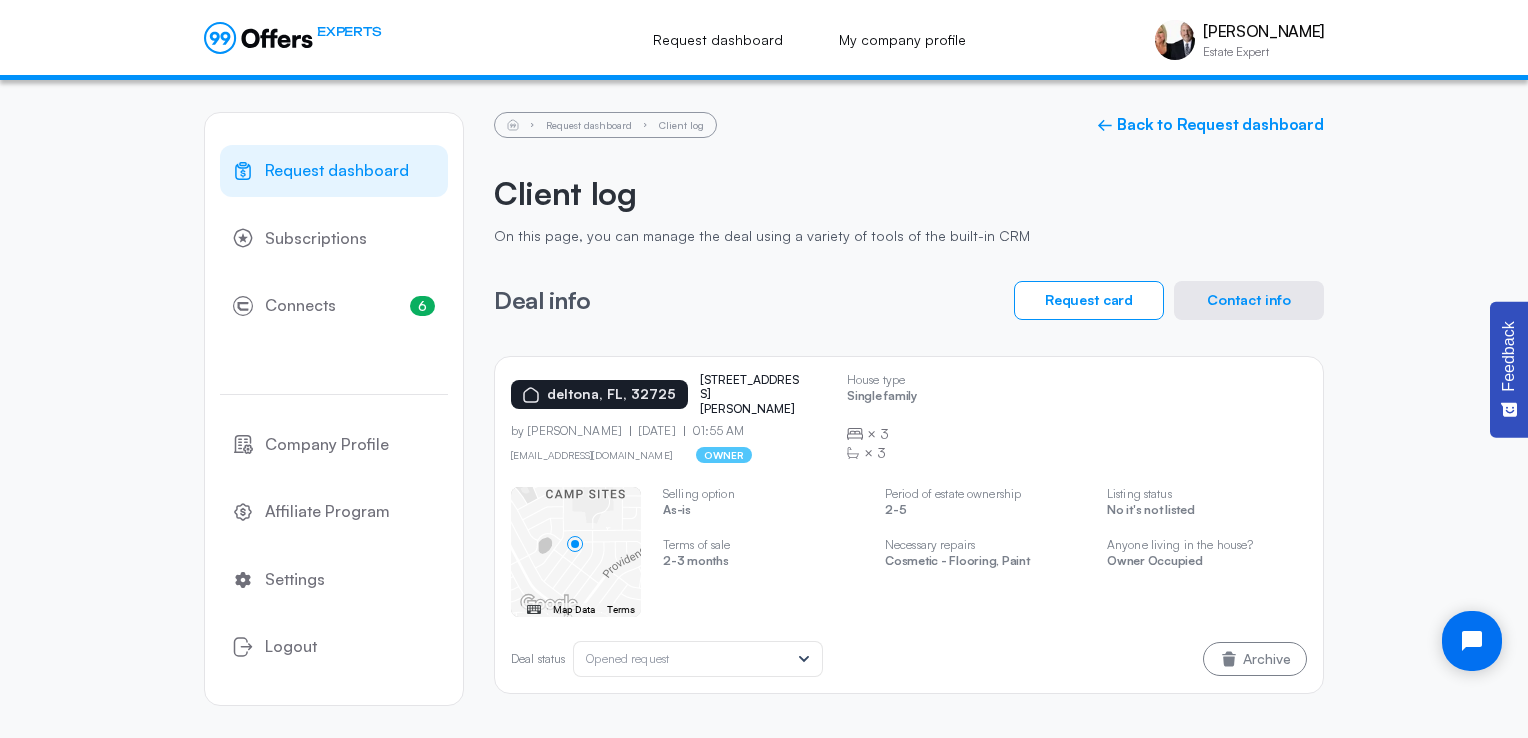 click on "Contact info" 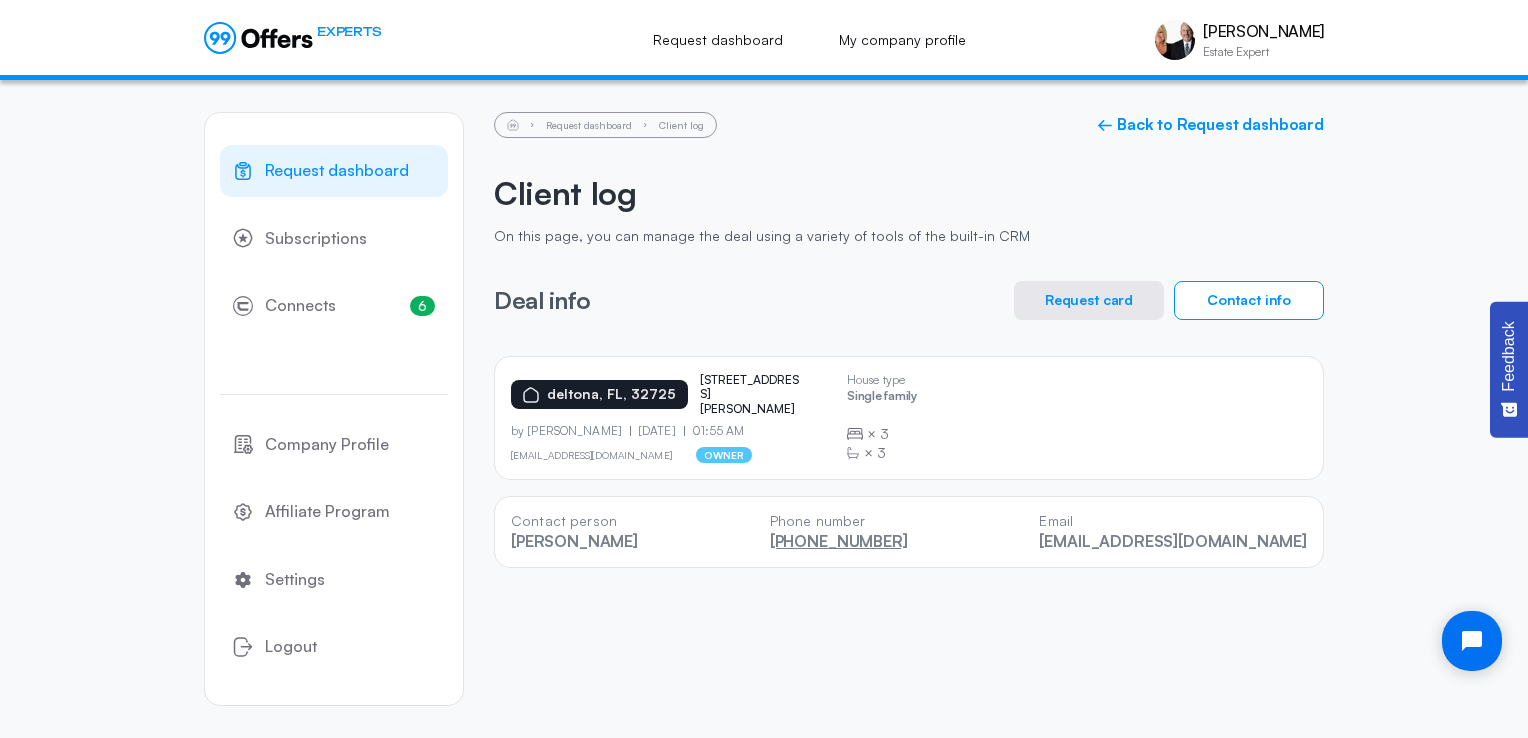 drag, startPoint x: 929, startPoint y: 540, endPoint x: 800, endPoint y: 546, distance: 129.13947 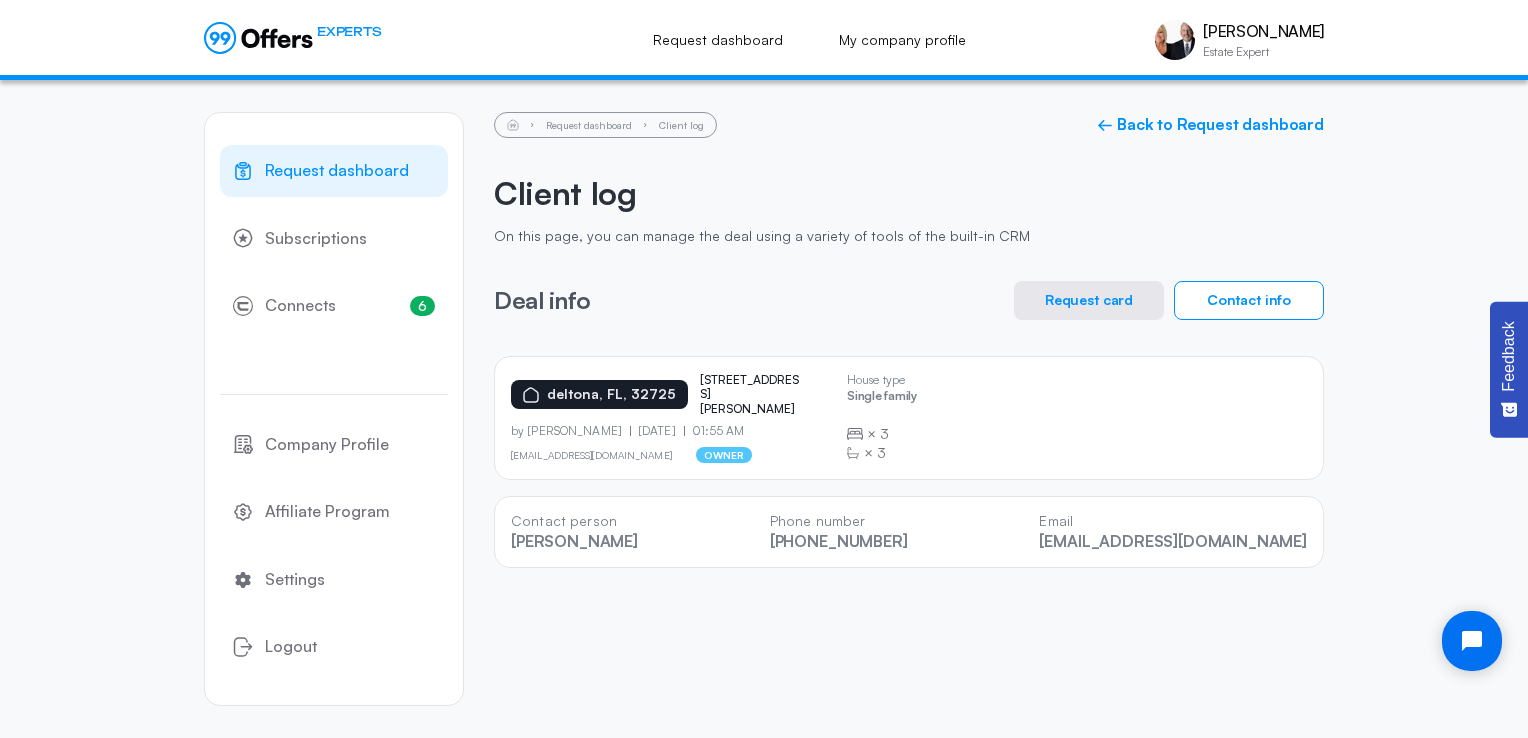 click on "Request dashboard Subscriptions 6 Connects 6 Company Profile Affiliate Program Settings Logout Request dashboard Client log ← Back to Request dashboard Client log On this page, you can manage the deal using a variety of tools of the built-in CRM Deal info Request card Contact info [GEOGRAPHIC_DATA][PERSON_NAME]  by [PERSON_NAME]  [DATE] 01:55 AM [EMAIL_ADDRESS][DOMAIN_NAME] owner House type Single family  ×  3  ×  3 Contact person [PERSON_NAME] Phone number [PHONE_NUMBER] Email [EMAIL_ADDRESS][DOMAIN_NAME]" 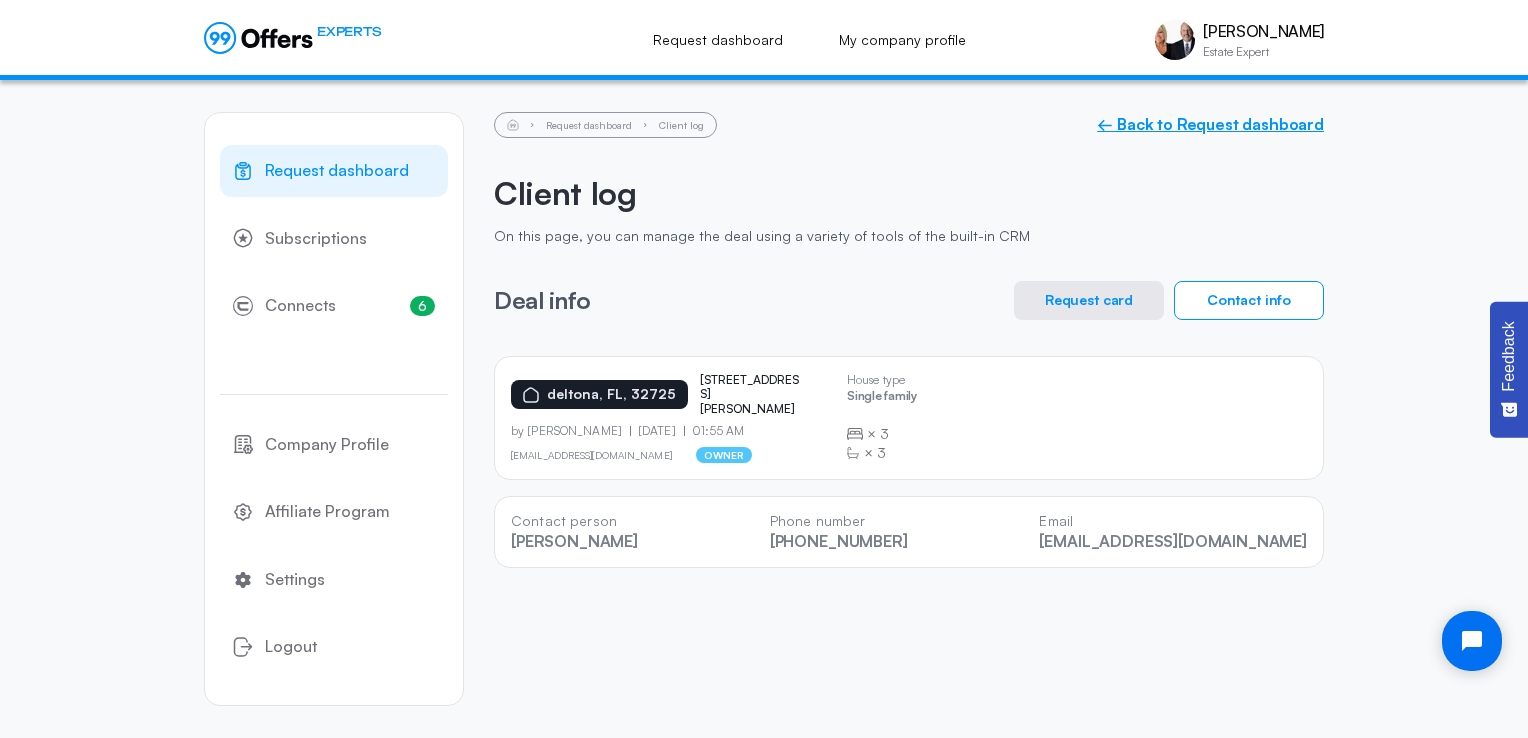 click on "← Back to Request dashboard" 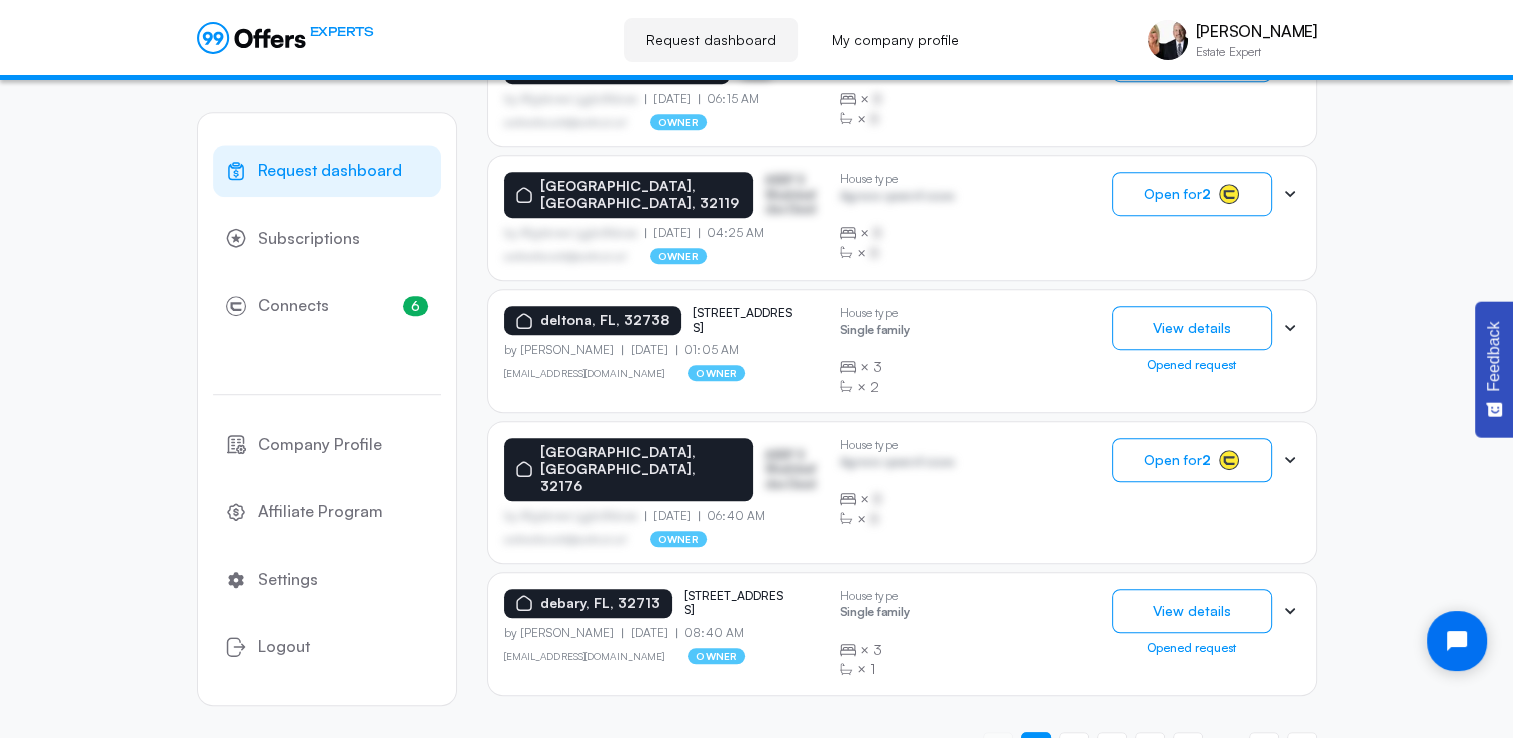 scroll, scrollTop: 1265, scrollLeft: 0, axis: vertical 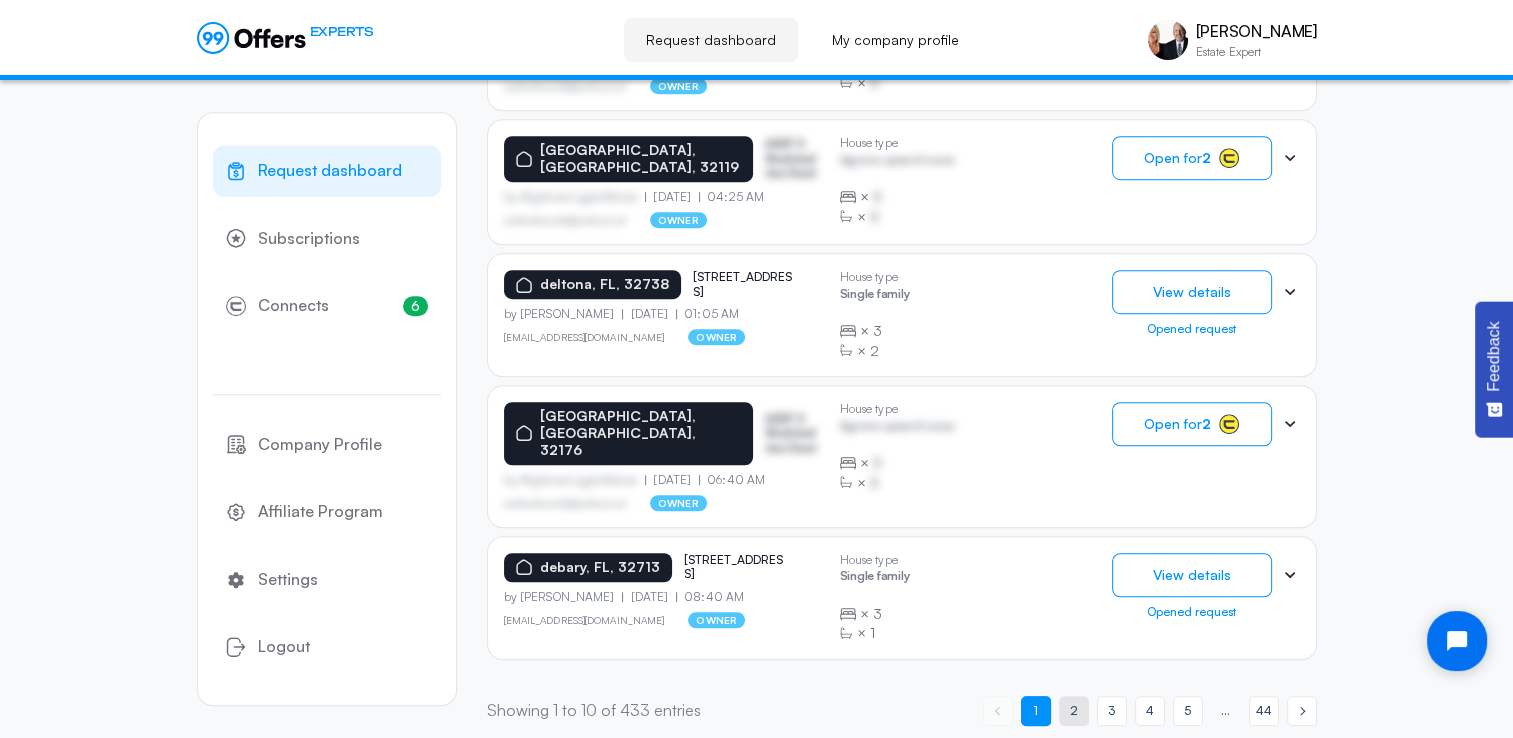 click on "page  2" 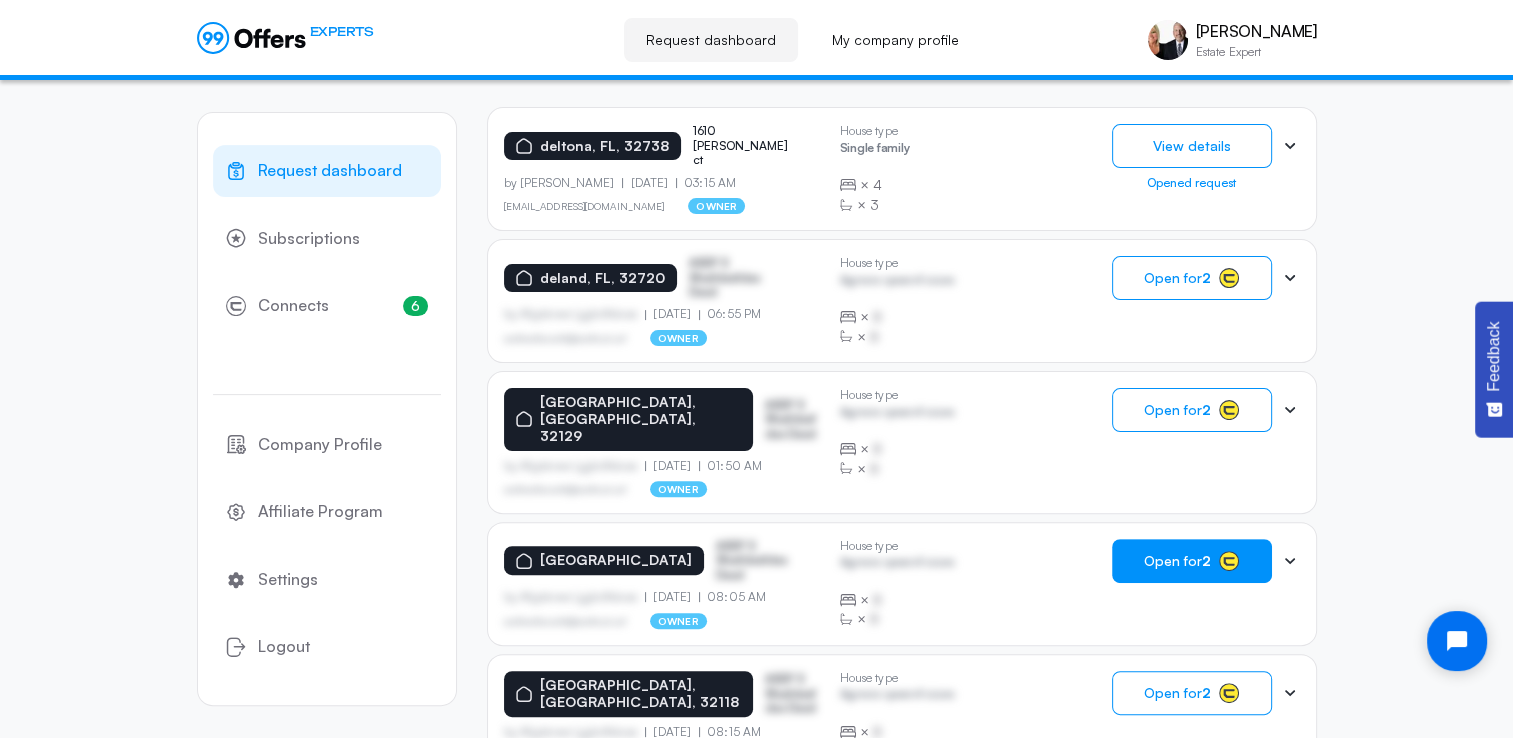 scroll, scrollTop: 423, scrollLeft: 0, axis: vertical 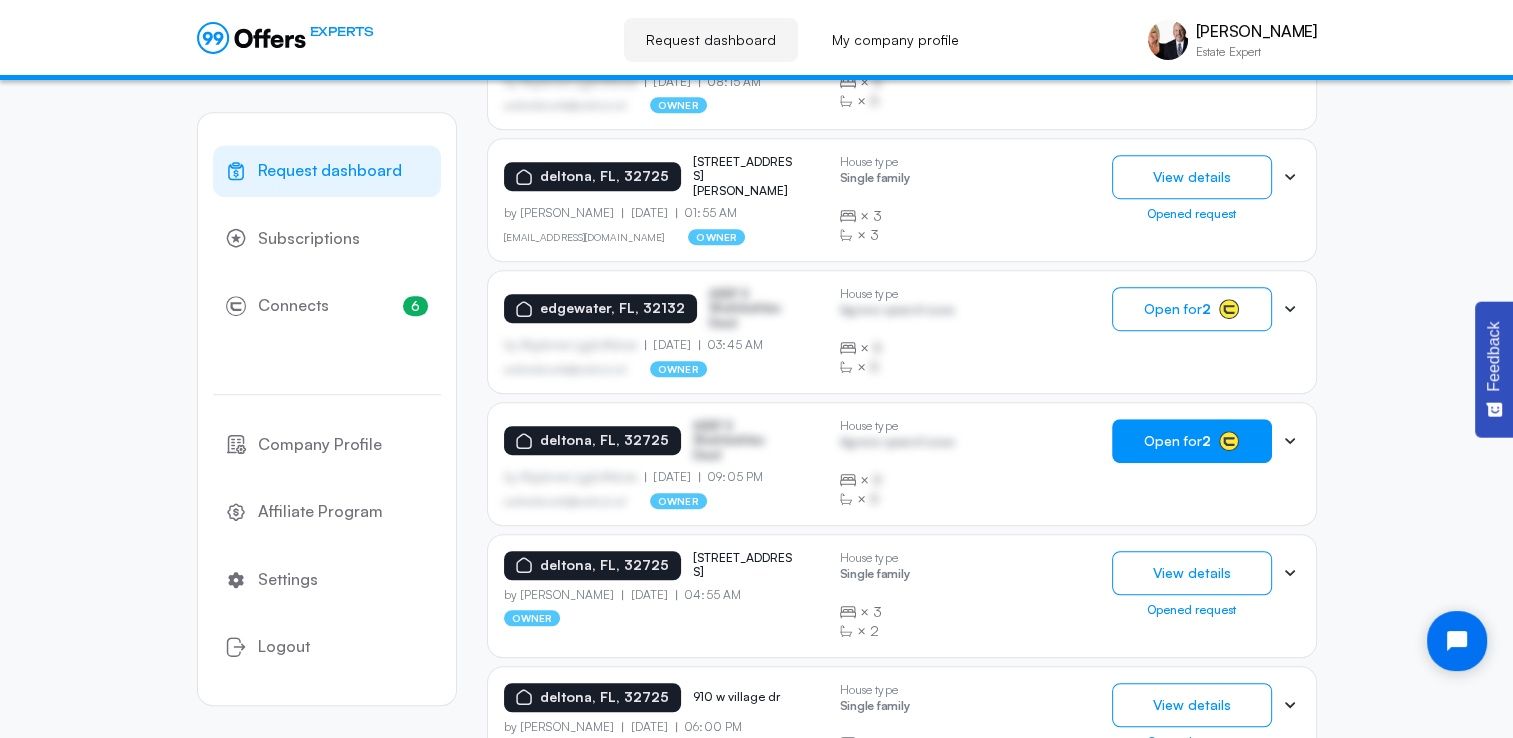 click on "Open for  2" 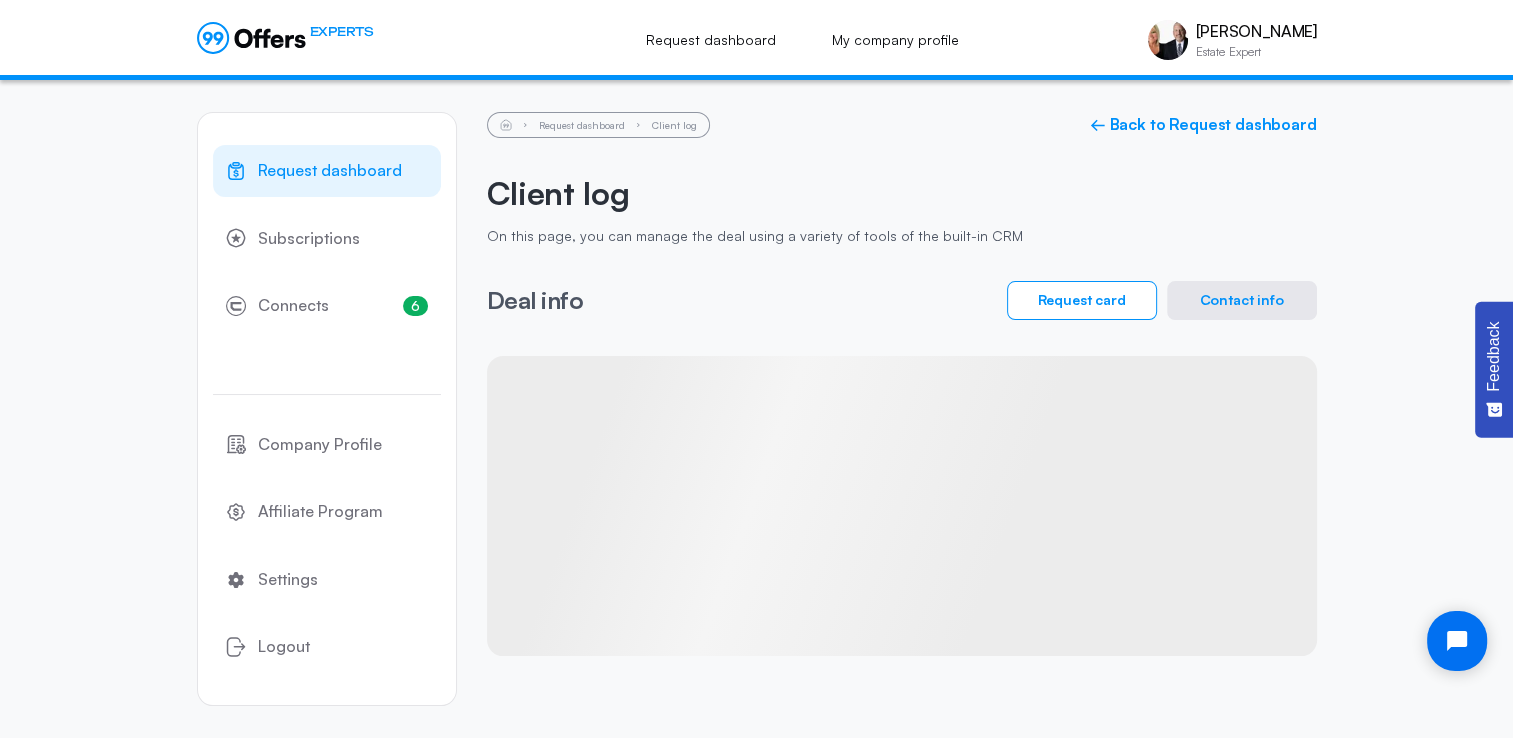 scroll, scrollTop: 0, scrollLeft: 0, axis: both 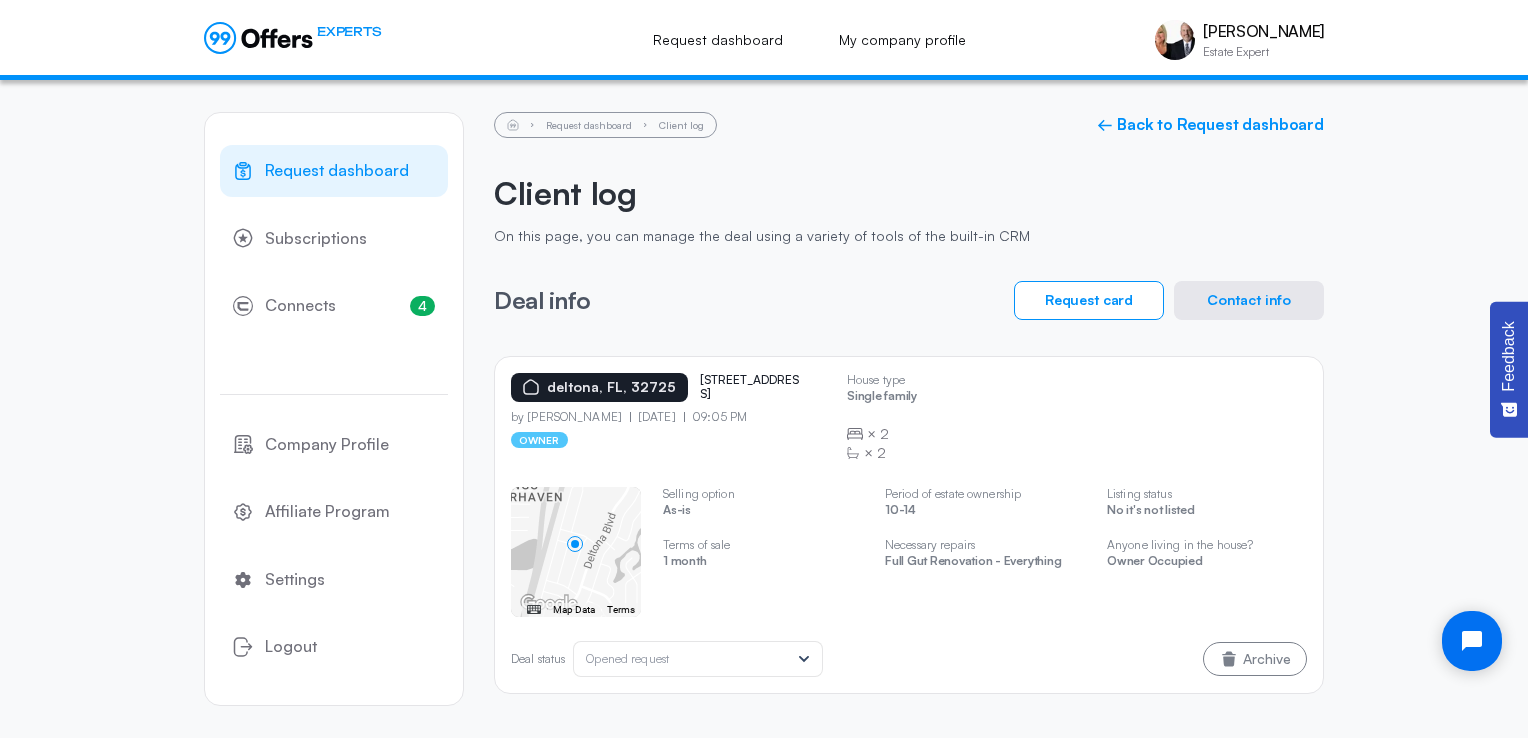 click on "Contact info" 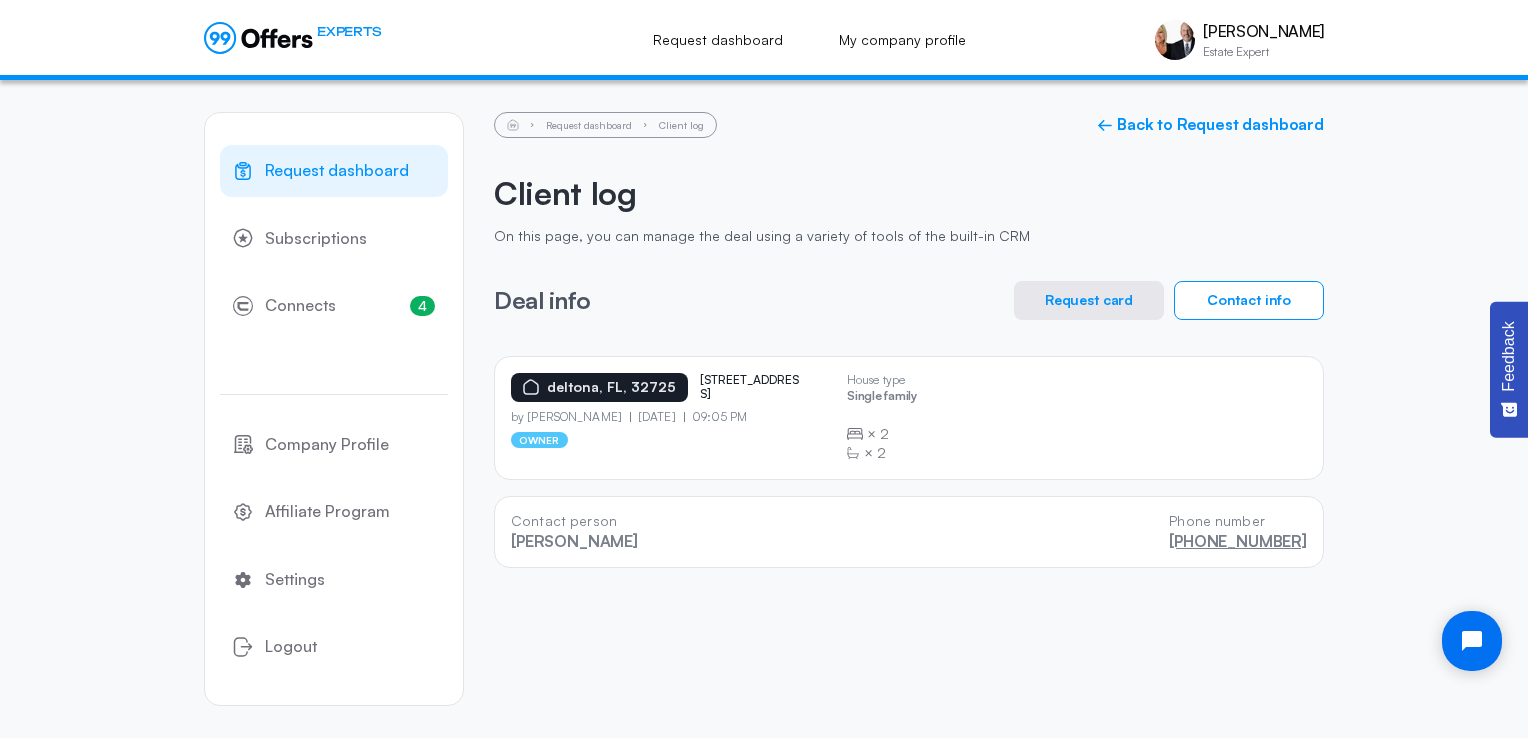 drag, startPoint x: 1308, startPoint y: 538, endPoint x: 1187, endPoint y: 545, distance: 121.20231 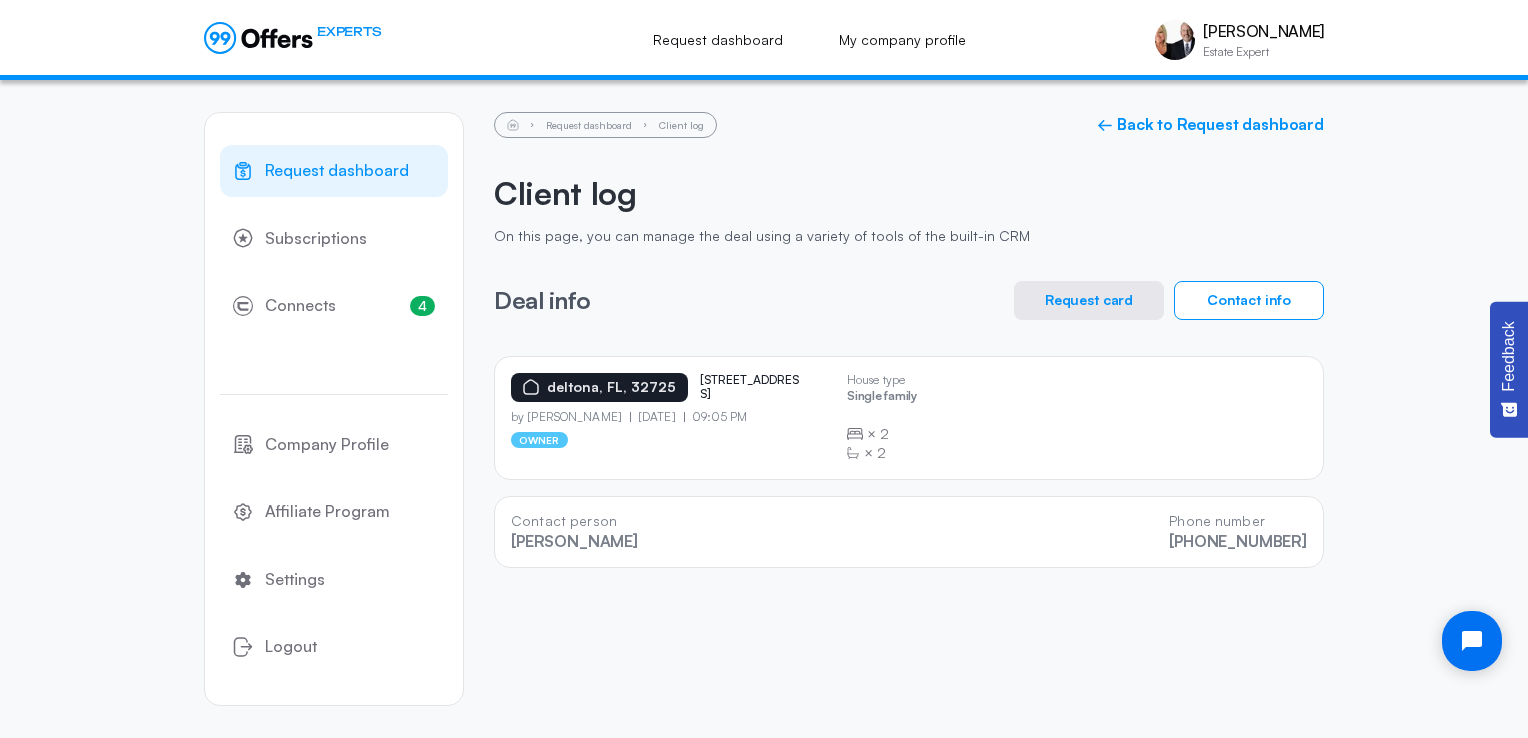 copy on "[PHONE_NUMBER]" 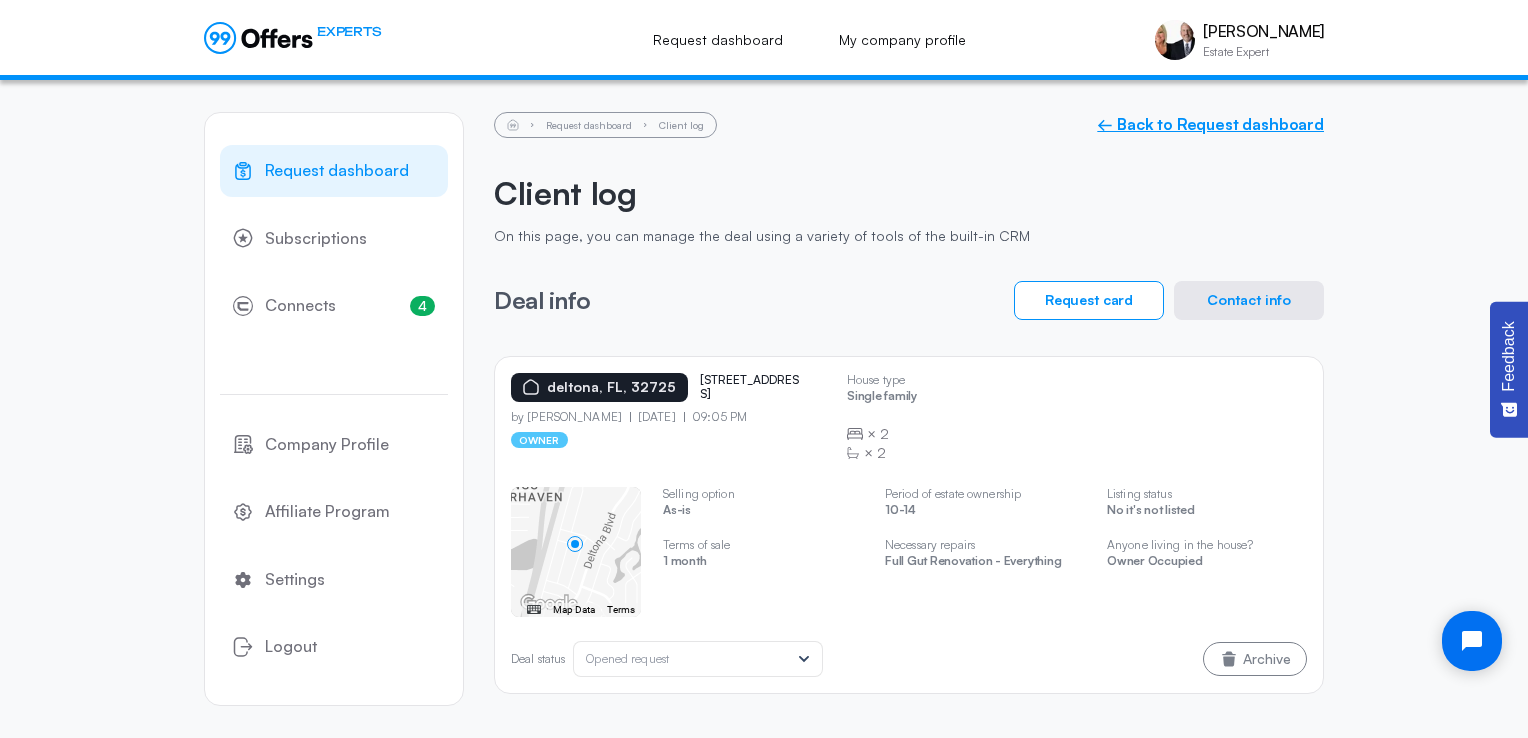 click on "← Back to Request dashboard" 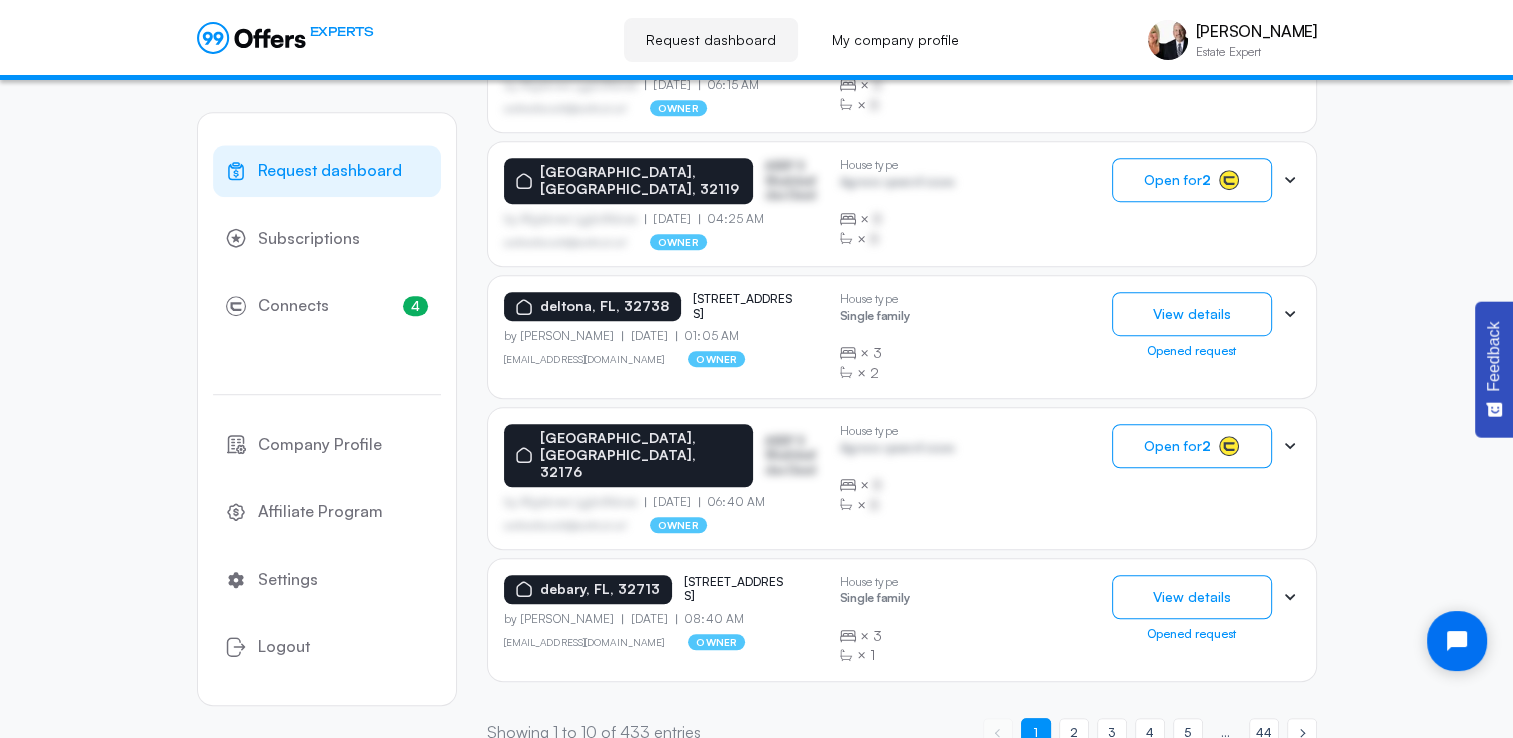 scroll, scrollTop: 1265, scrollLeft: 0, axis: vertical 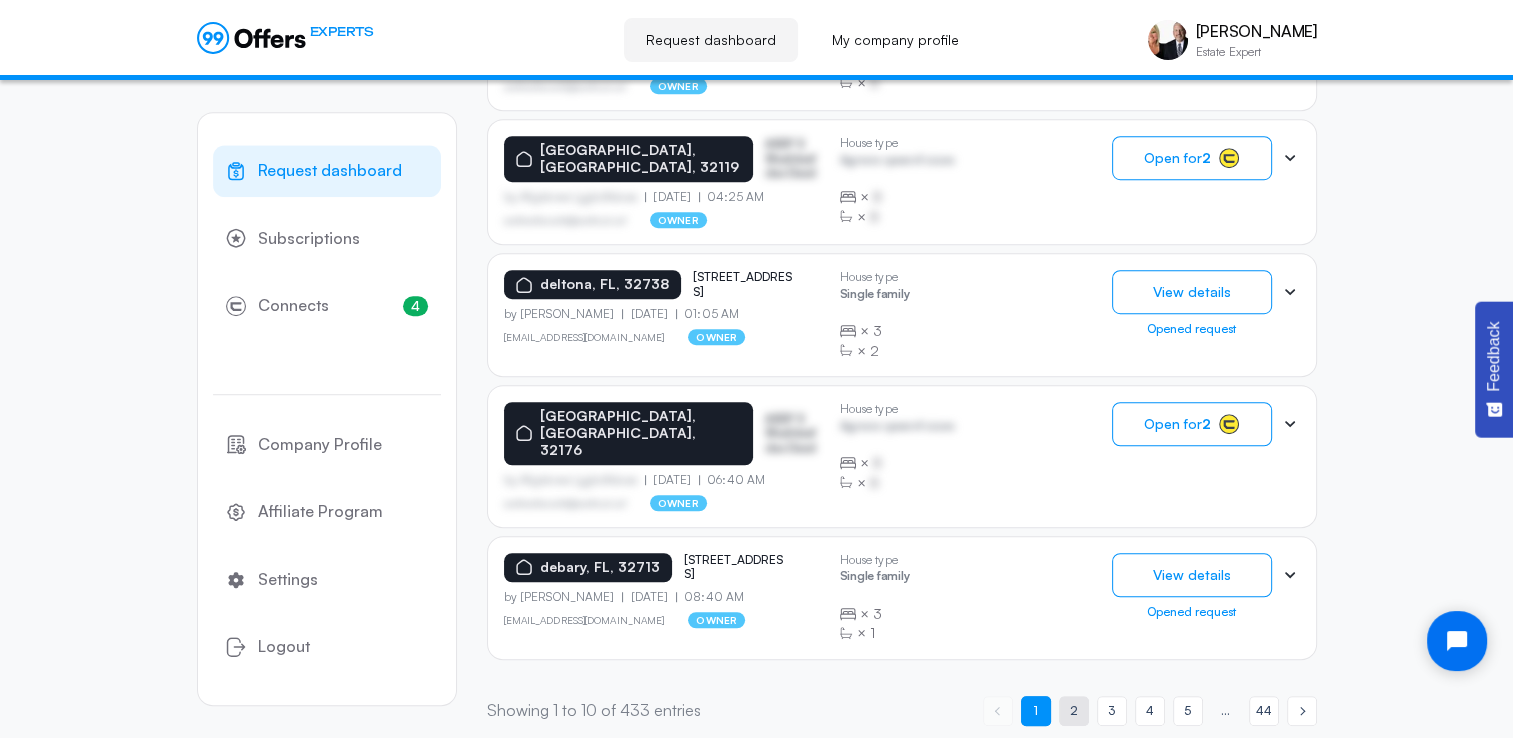 click on "page  2" 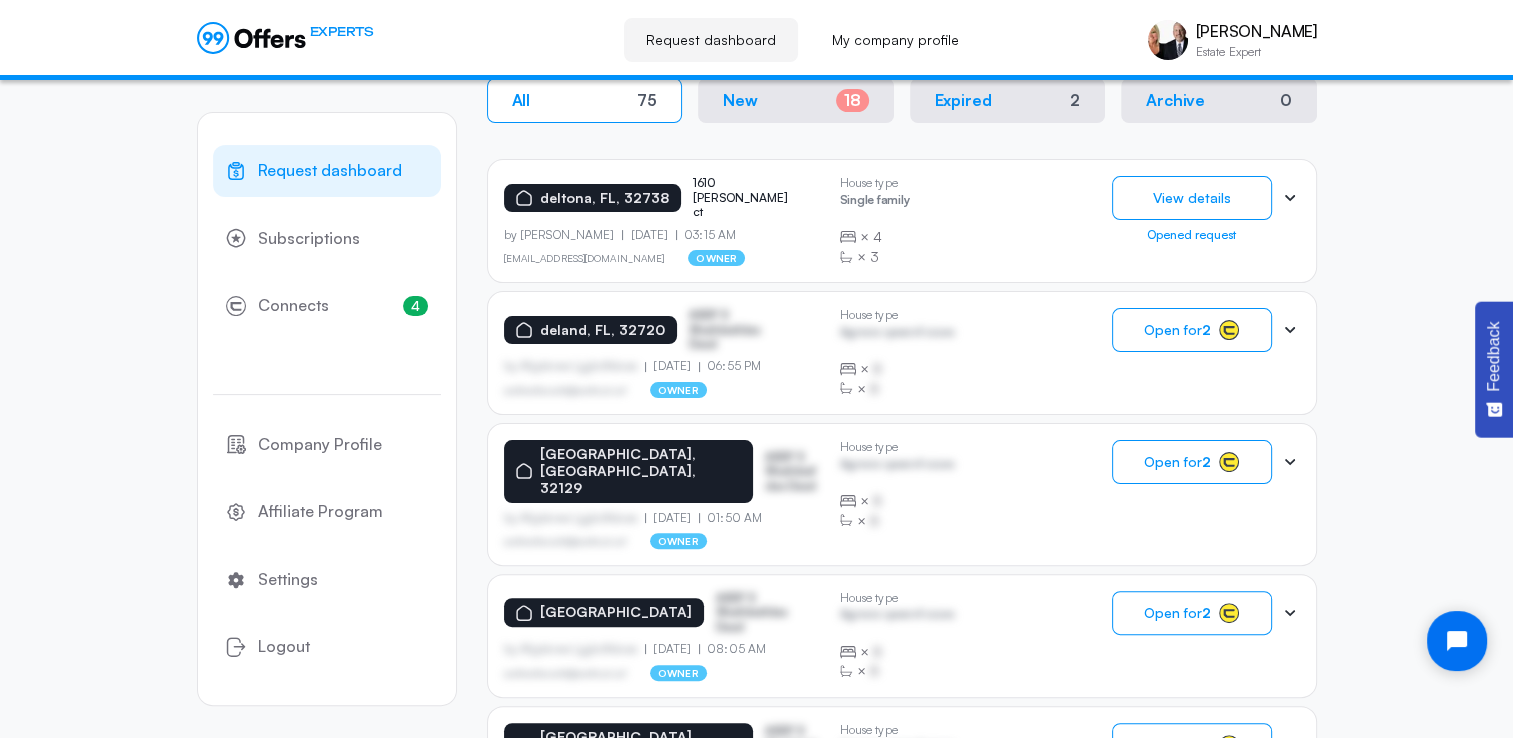 scroll, scrollTop: 423, scrollLeft: 0, axis: vertical 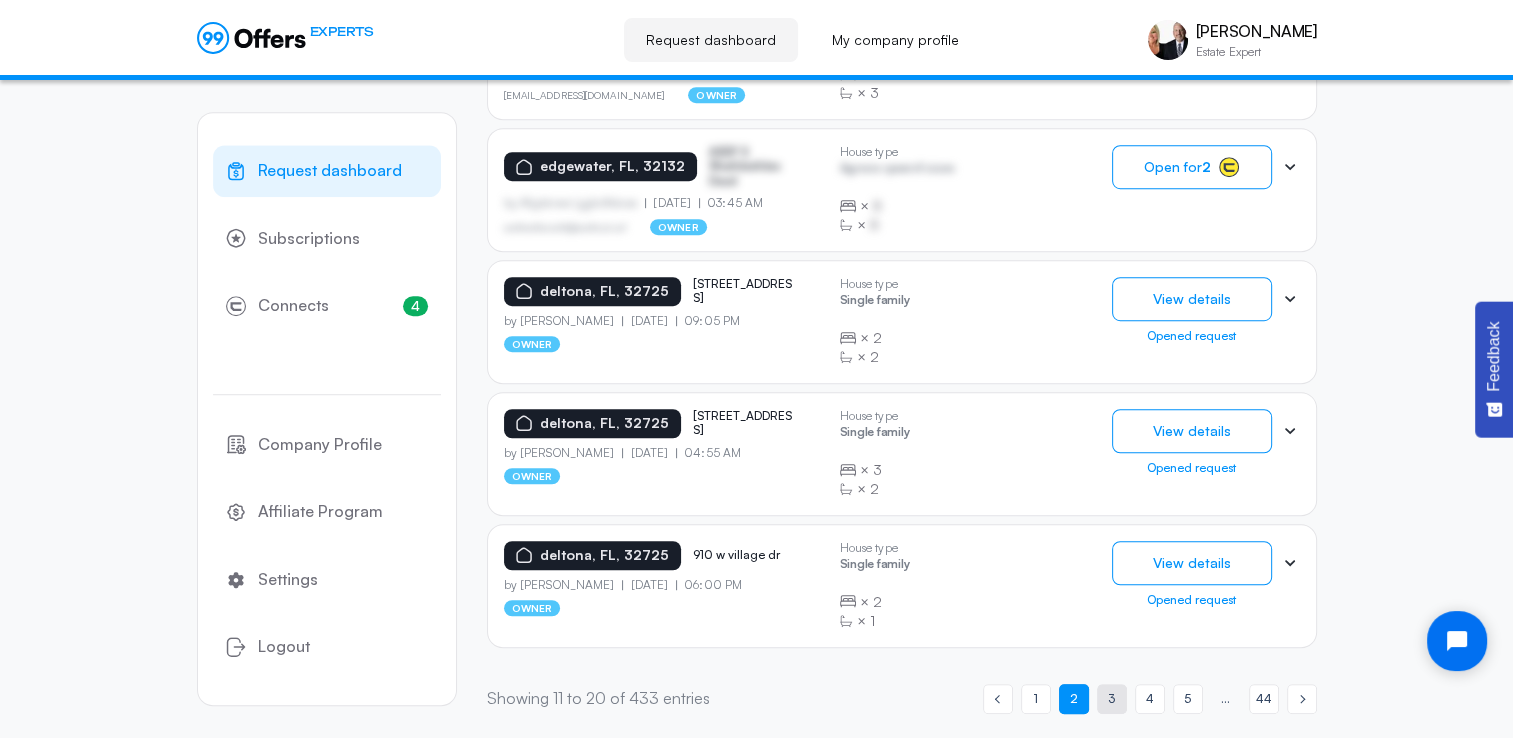 click on "page  3" 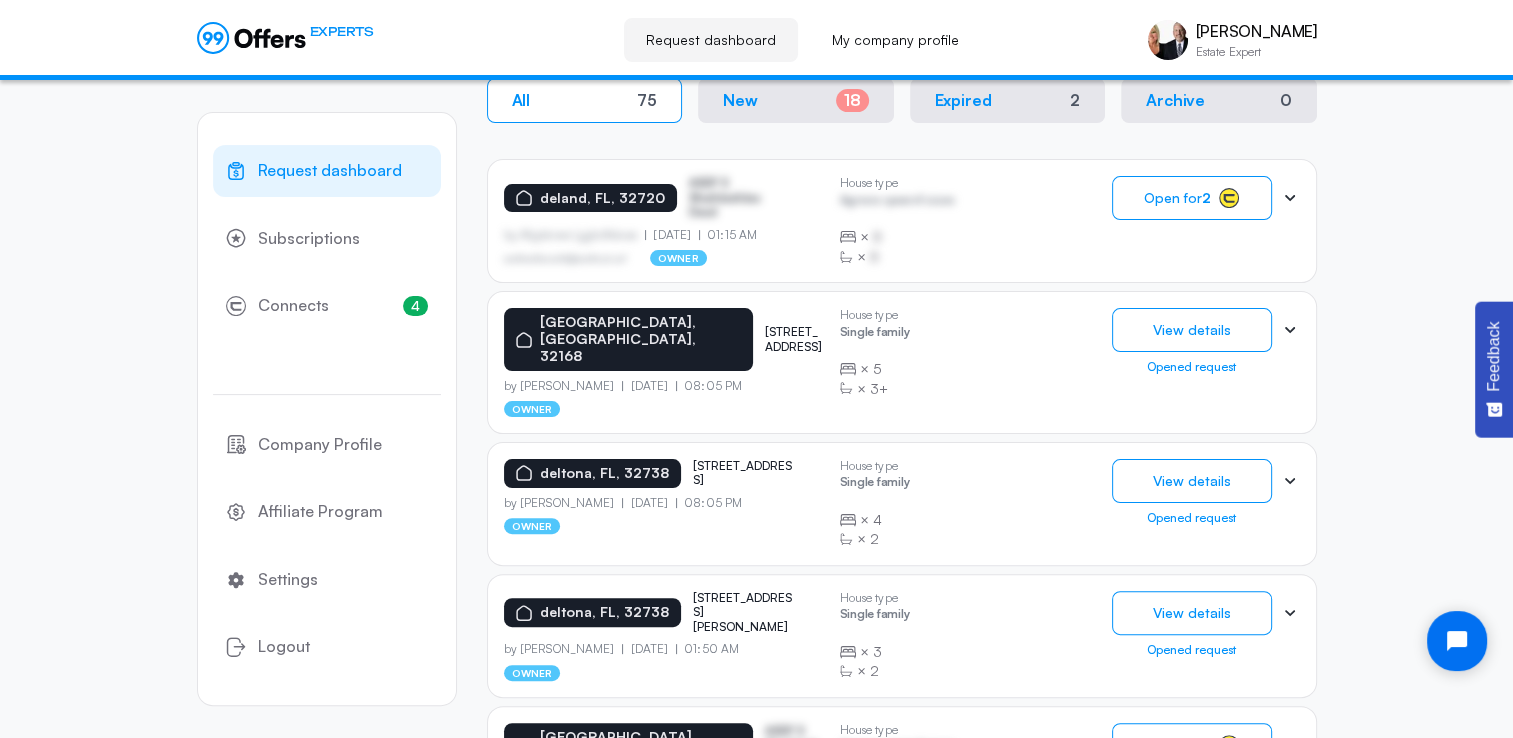 scroll, scrollTop: 423, scrollLeft: 0, axis: vertical 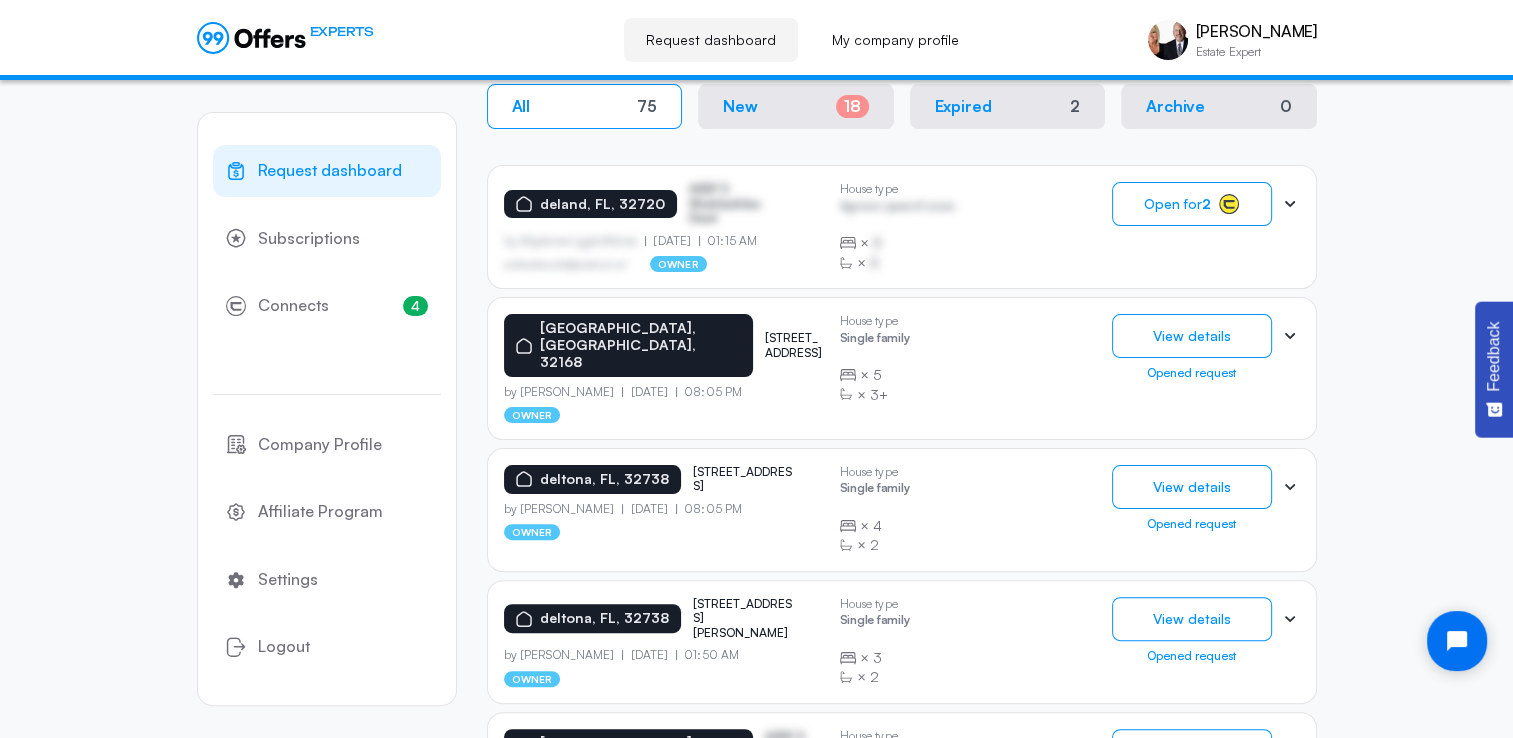 click on "Request dashboard Subscriptions 4 Connects 4 Company Profile Affiliate Program Settings Logout Request dashboard On this page, you can open requests from homeowners. To do this, you need Connects. If you don't have enough Connects, you can  buy them  any time. Your Connects 4  How it works →  CRM BRIDGE Settings Connect your CRM and extend your usual work environment with 99Offers functionality Search Showing Showing 10 of  433  results All 75 New 18 Expired 2 Archive 0 Quick filter Quick filter All 75 deland, FL, 32720 ASDF S Sfasfdasfdas Dasd  by Afgdsrwe Ljgjkdfsbvas  [DATE] 01:15 AM asdfasdfasasfd@asdfasd.asf owner House type Agrwsv qwervf oiuns  ×  B  ×  B Open for  2 [GEOGRAPHIC_DATA] [STREET_ADDRESS]  by [PERSON_NAME]  [DATE] 08:05 PM owner House type Single family  ×  5  ×  3+  View details  Opened request [GEOGRAPHIC_DATA] 808 [GEOGRAPHIC_DATA], [GEOGRAPHIC_DATA]  by [PERSON_NAME]  [DATE] 08:05 PM owner House type Single family  ×" 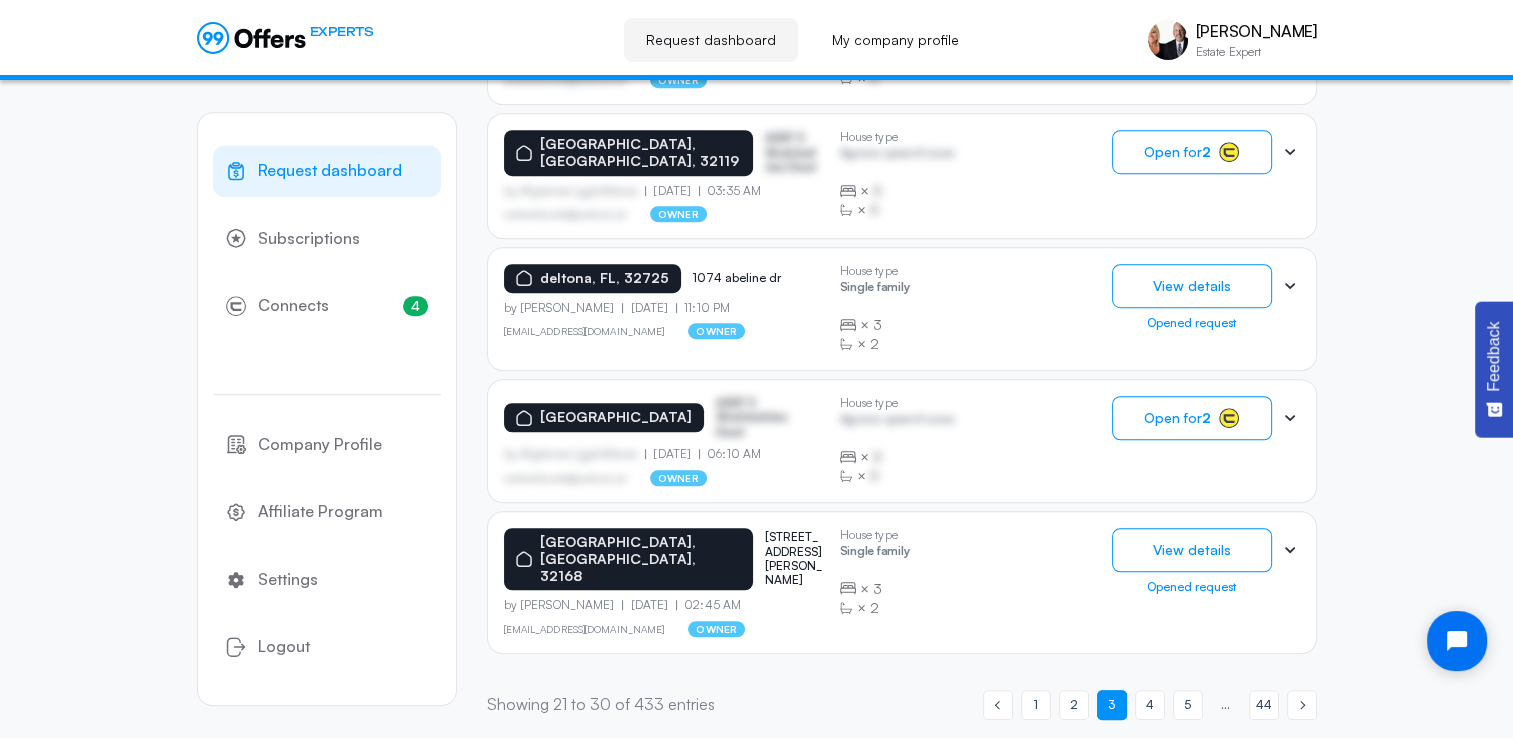 scroll, scrollTop: 1292, scrollLeft: 0, axis: vertical 